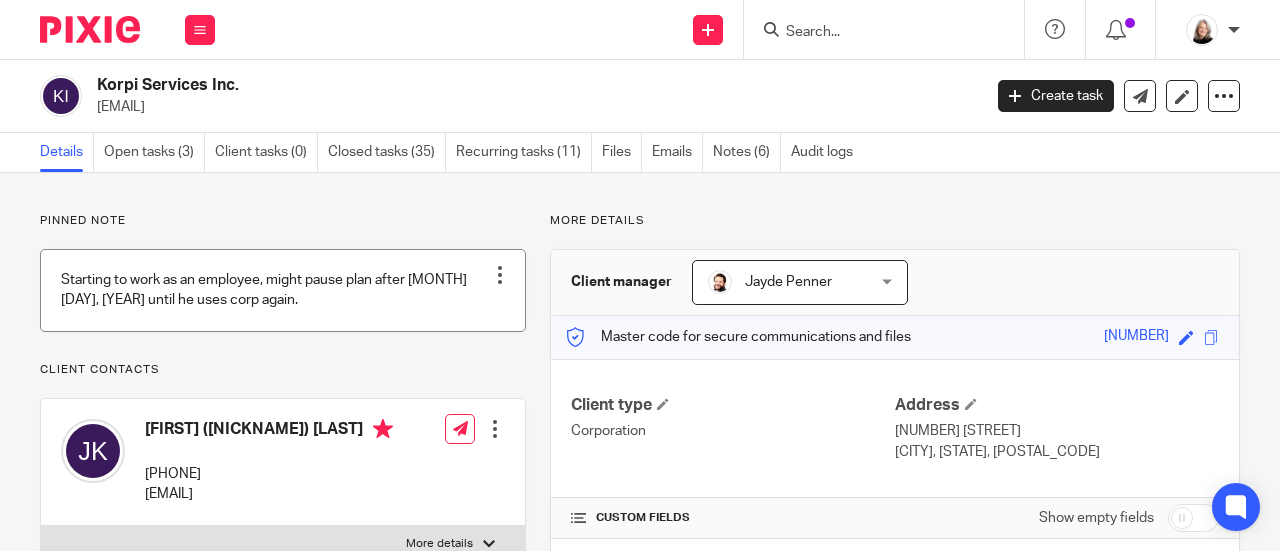 scroll, scrollTop: 0, scrollLeft: 0, axis: both 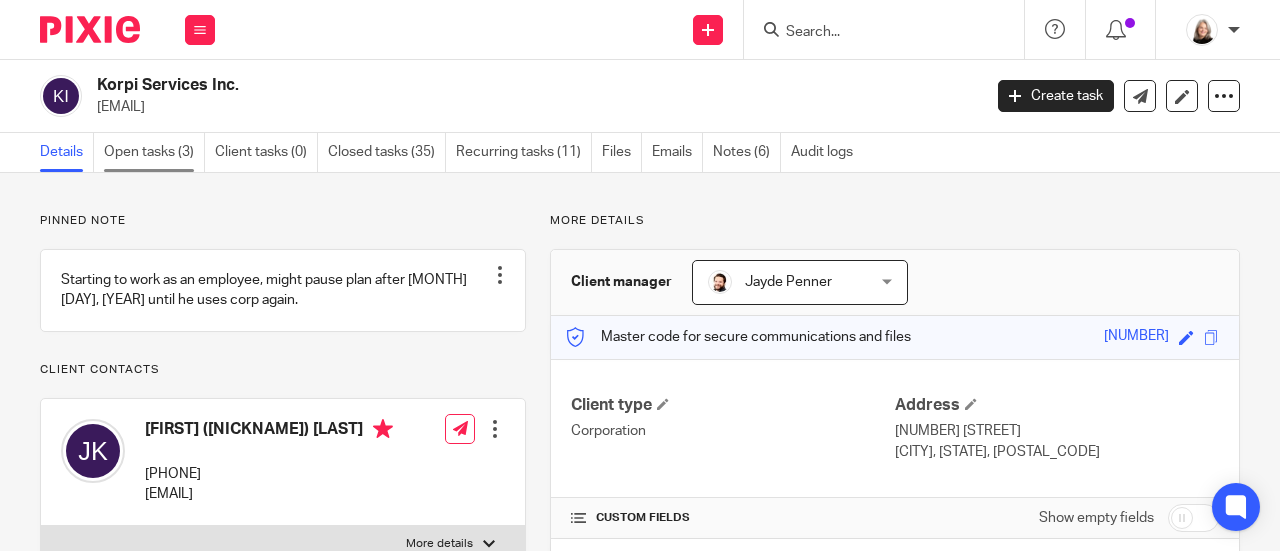 click on "Open tasks (3)" at bounding box center (154, 152) 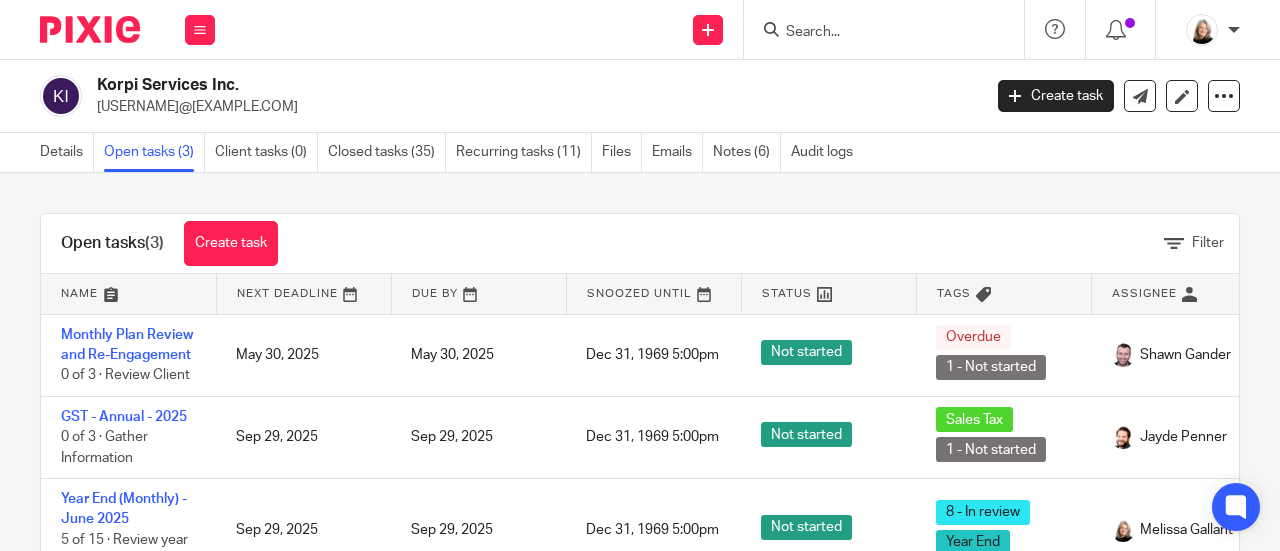 scroll, scrollTop: 0, scrollLeft: 0, axis: both 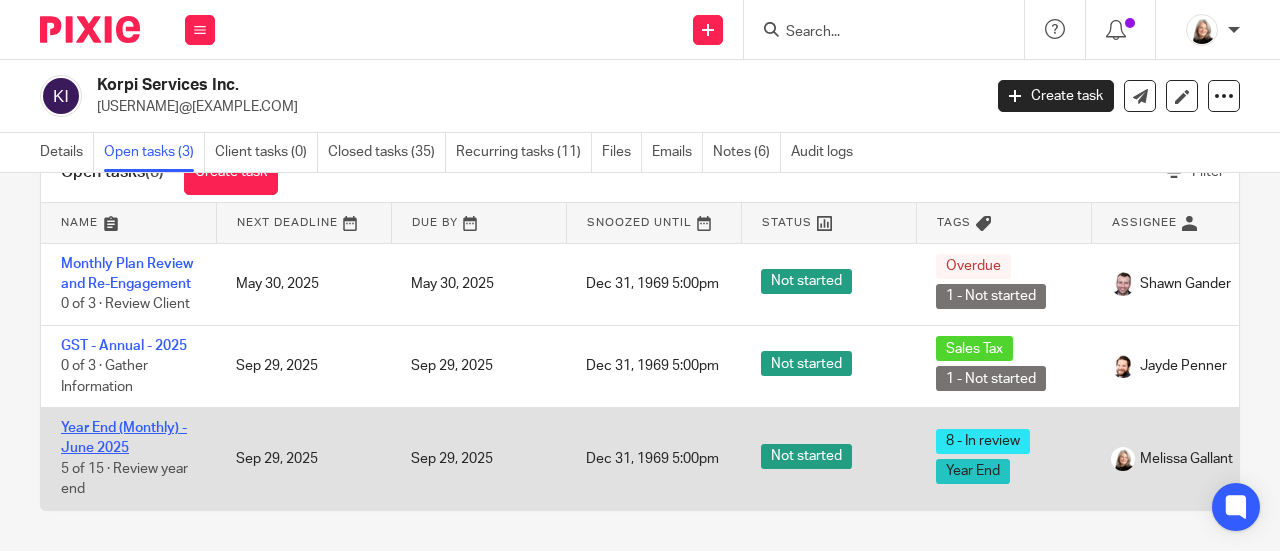 click on "Year End (Monthly) - June 2025" at bounding box center (124, 438) 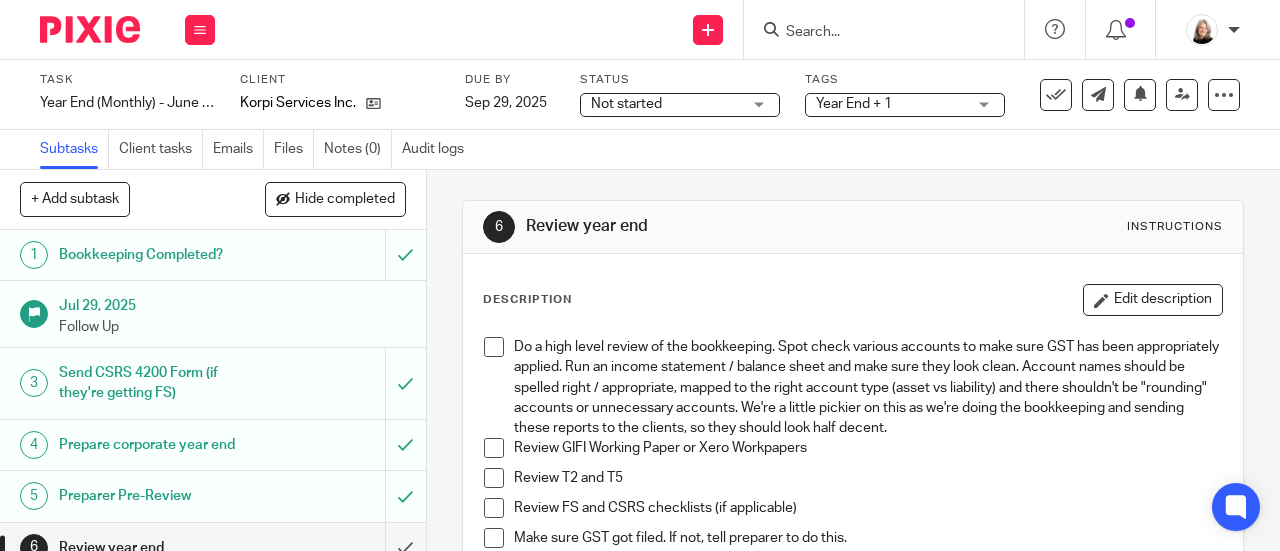 scroll, scrollTop: 0, scrollLeft: 0, axis: both 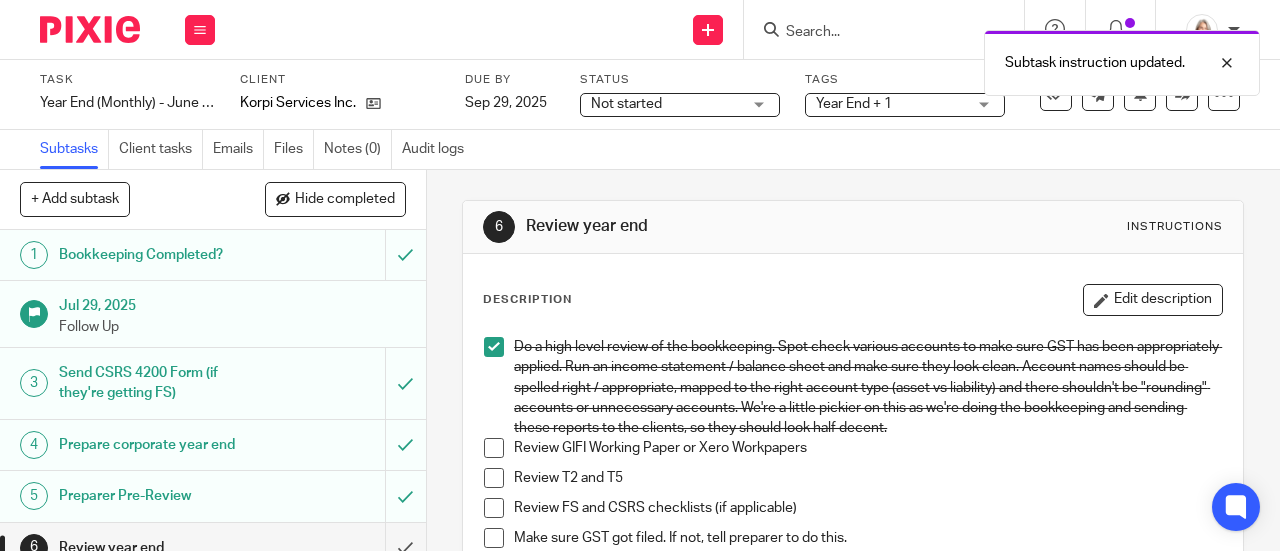 click at bounding box center (494, 448) 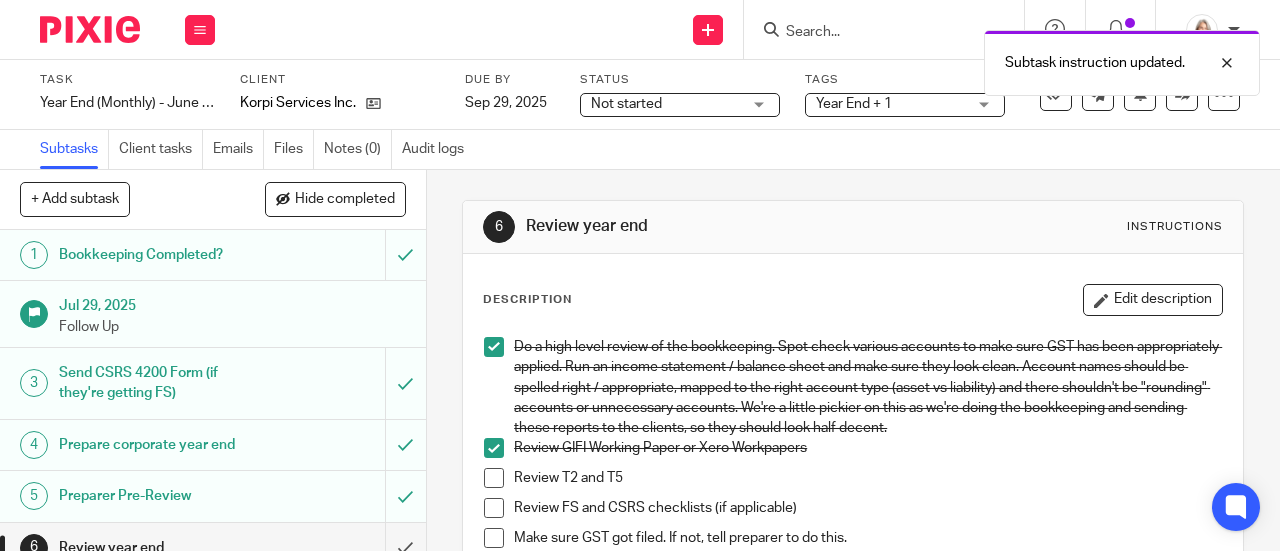 click at bounding box center (494, 478) 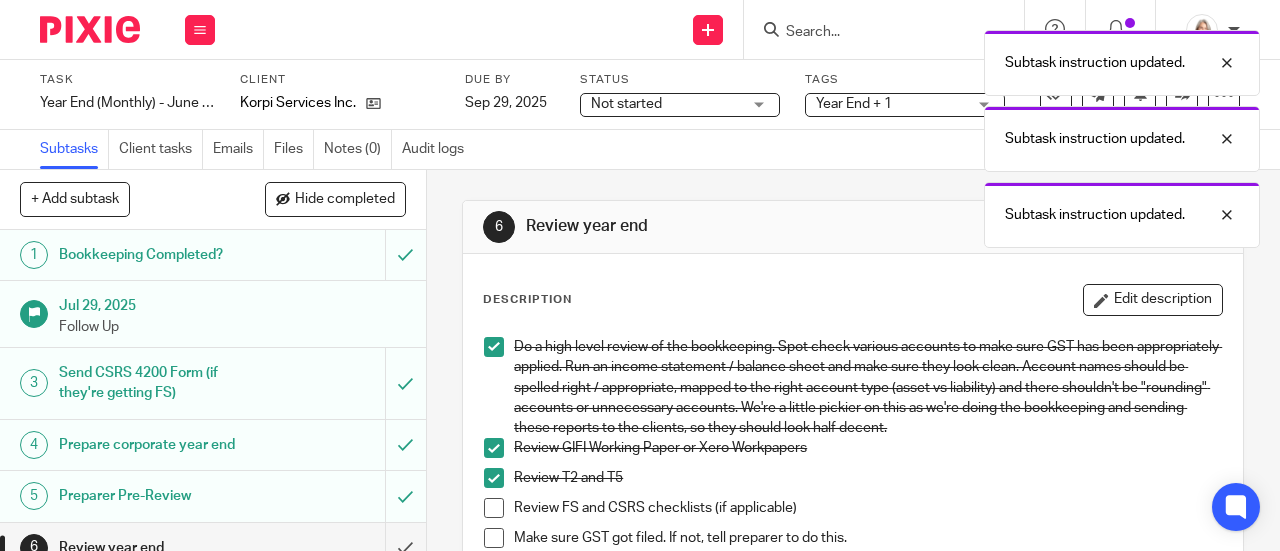 click at bounding box center (494, 508) 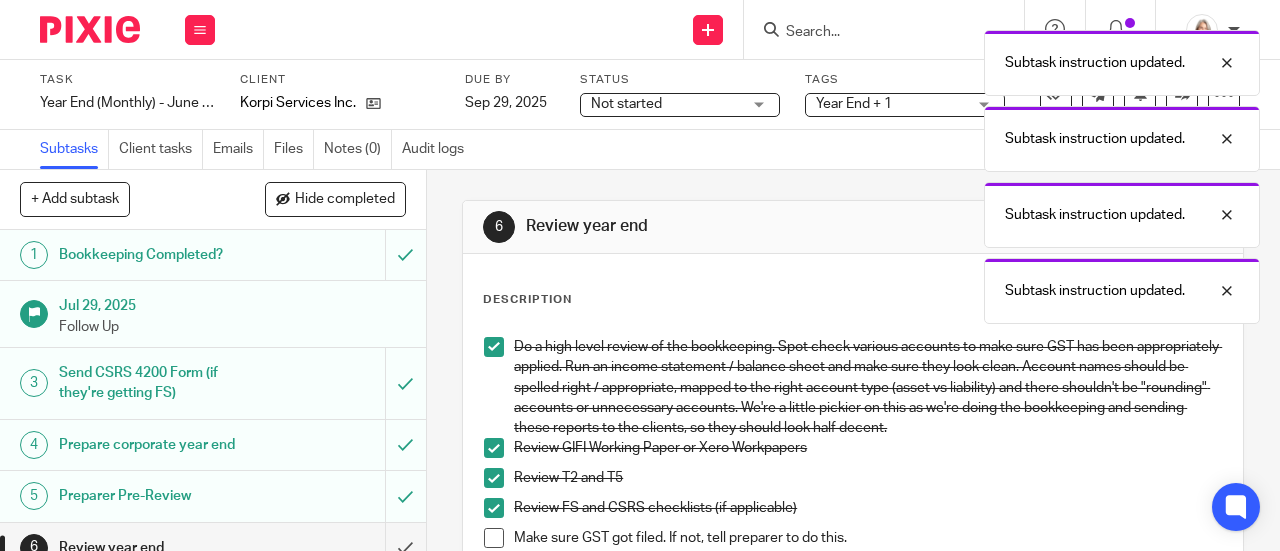 click at bounding box center [494, 538] 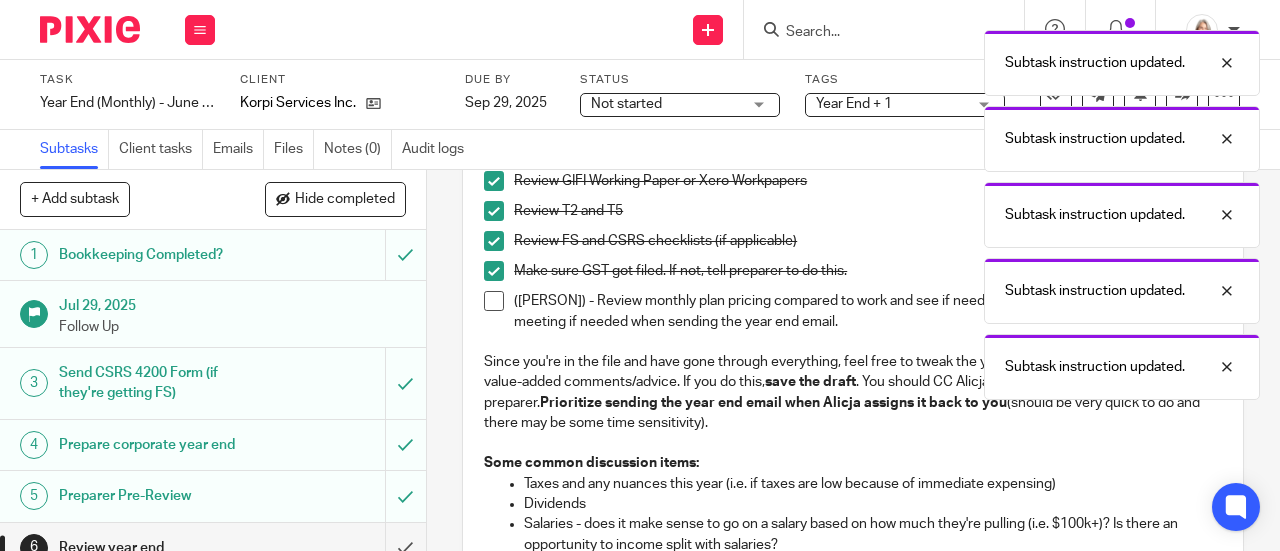scroll, scrollTop: 300, scrollLeft: 0, axis: vertical 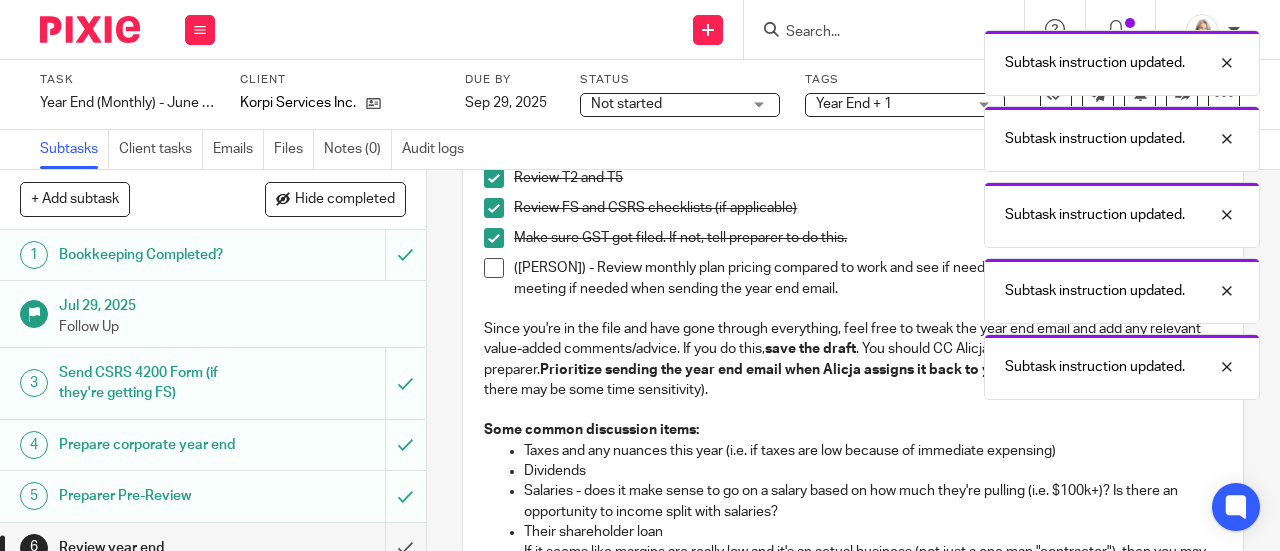 click at bounding box center [494, 268] 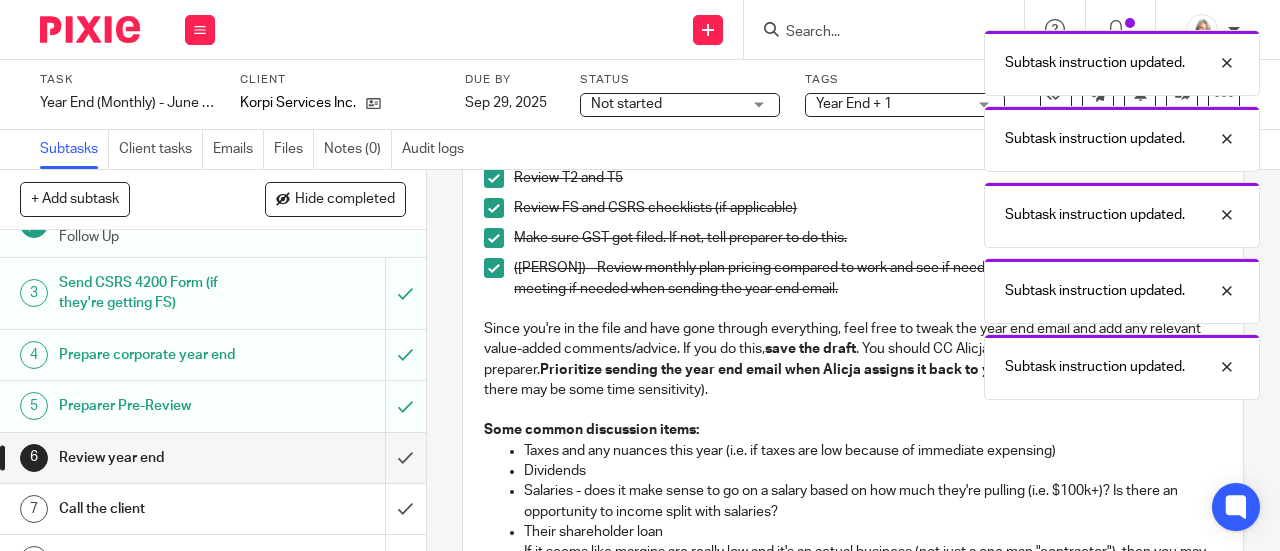 scroll, scrollTop: 200, scrollLeft: 0, axis: vertical 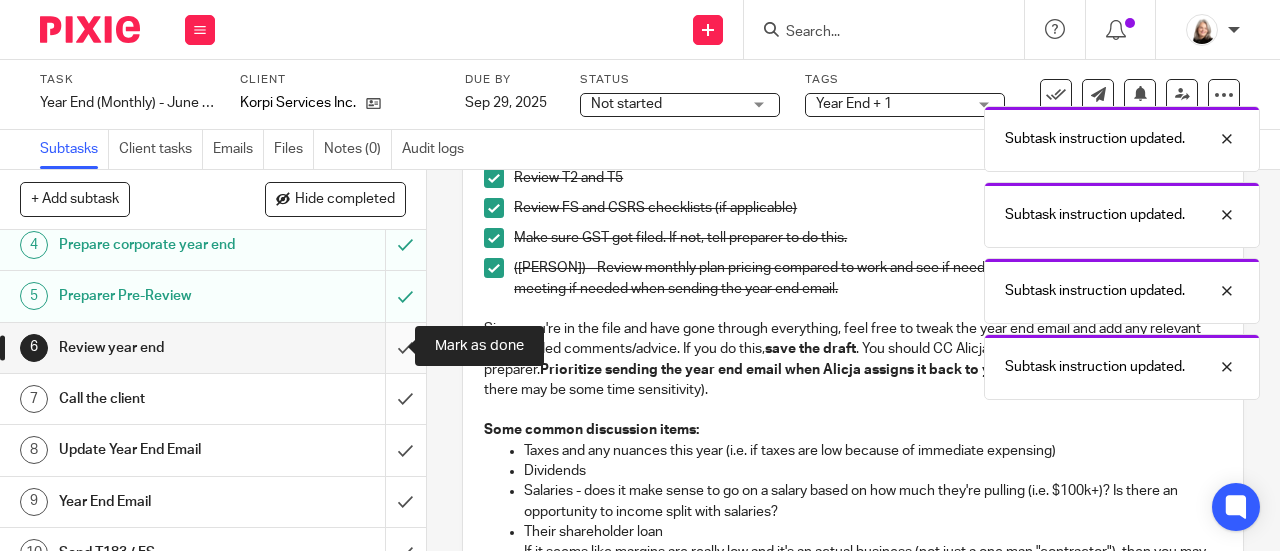 click at bounding box center [213, 348] 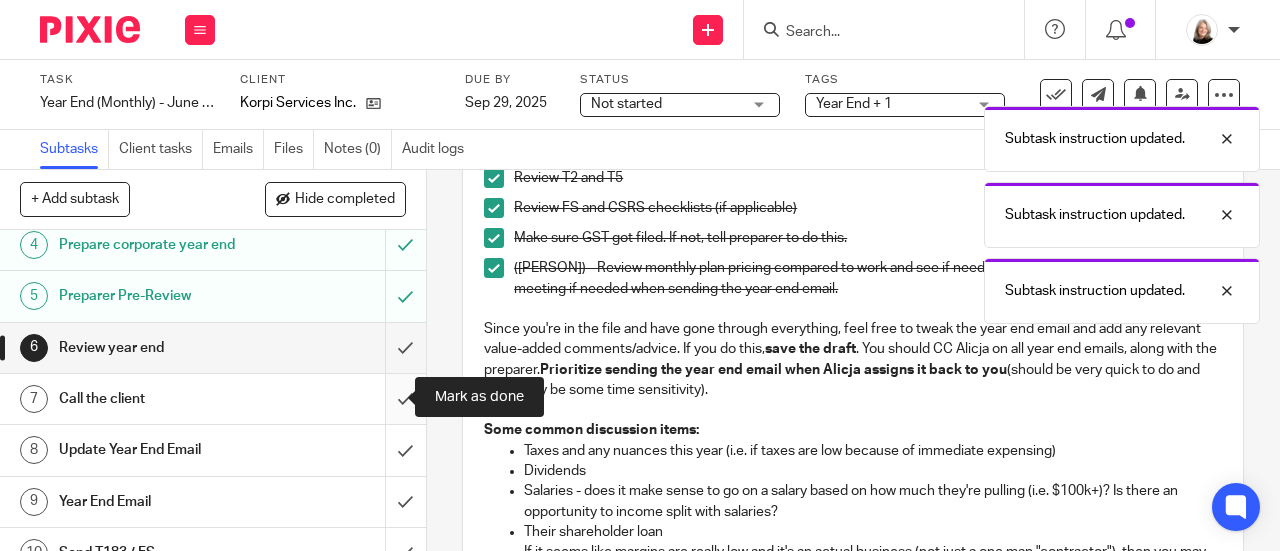click at bounding box center (213, 399) 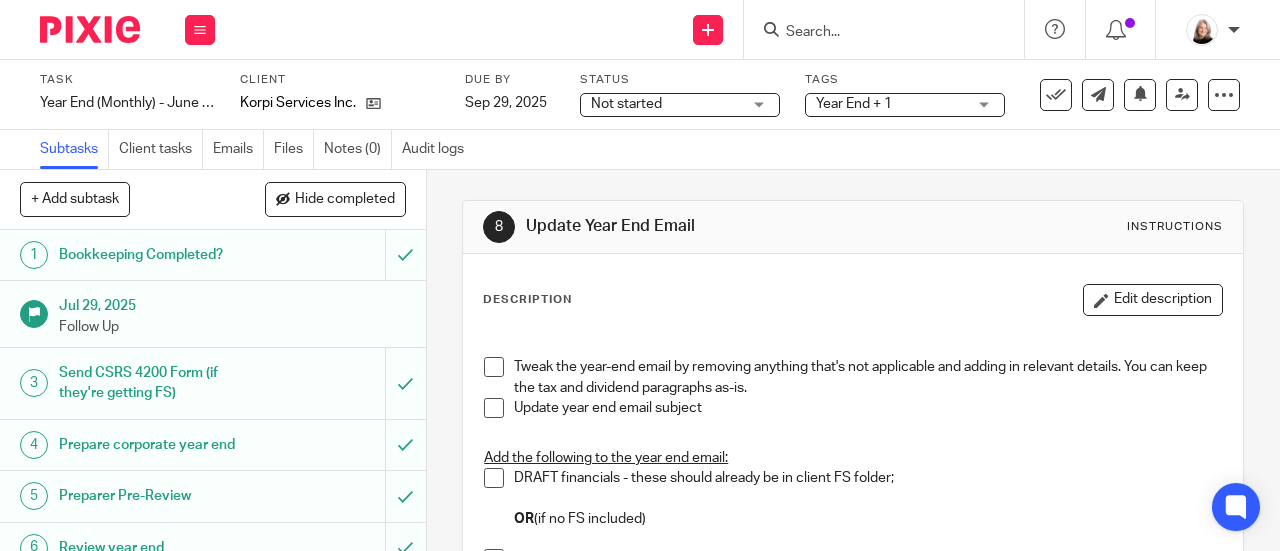 scroll, scrollTop: 0, scrollLeft: 0, axis: both 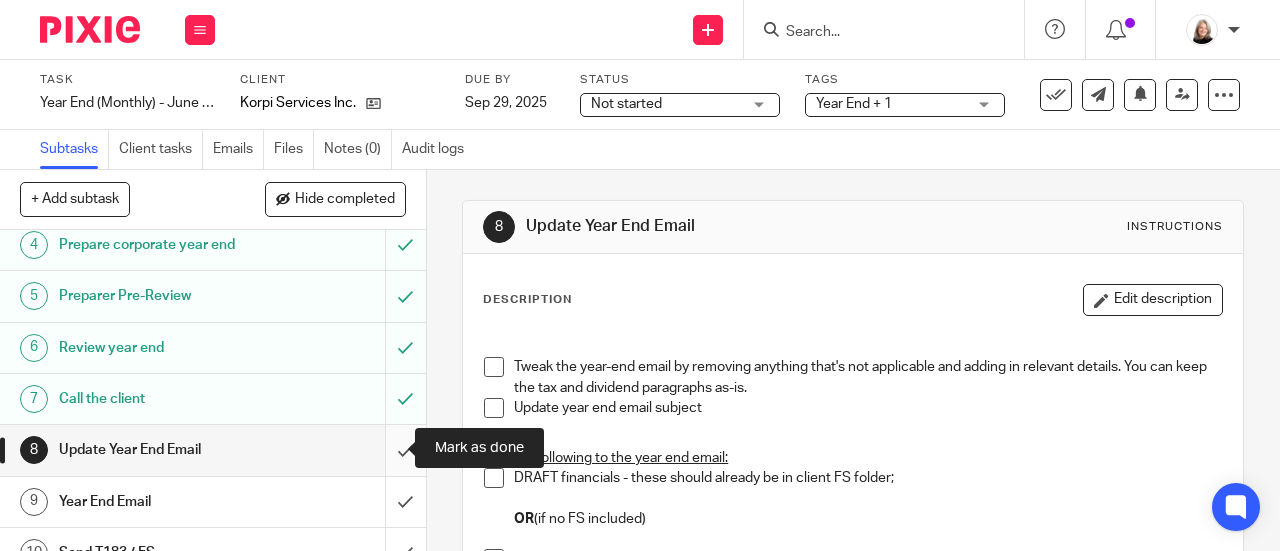 click at bounding box center [213, 450] 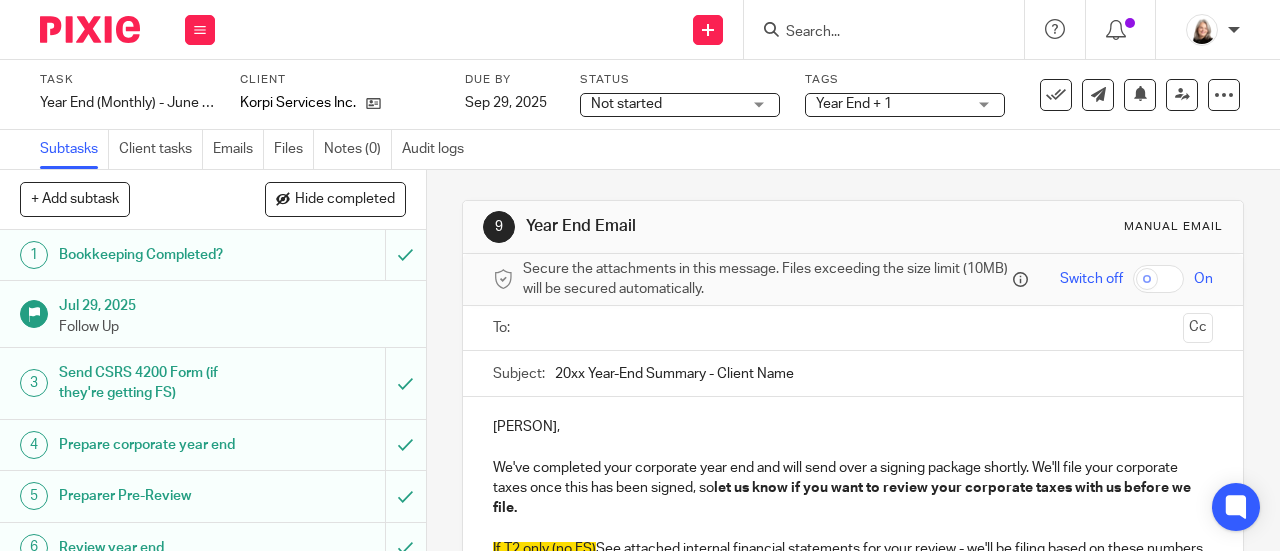 scroll, scrollTop: 0, scrollLeft: 0, axis: both 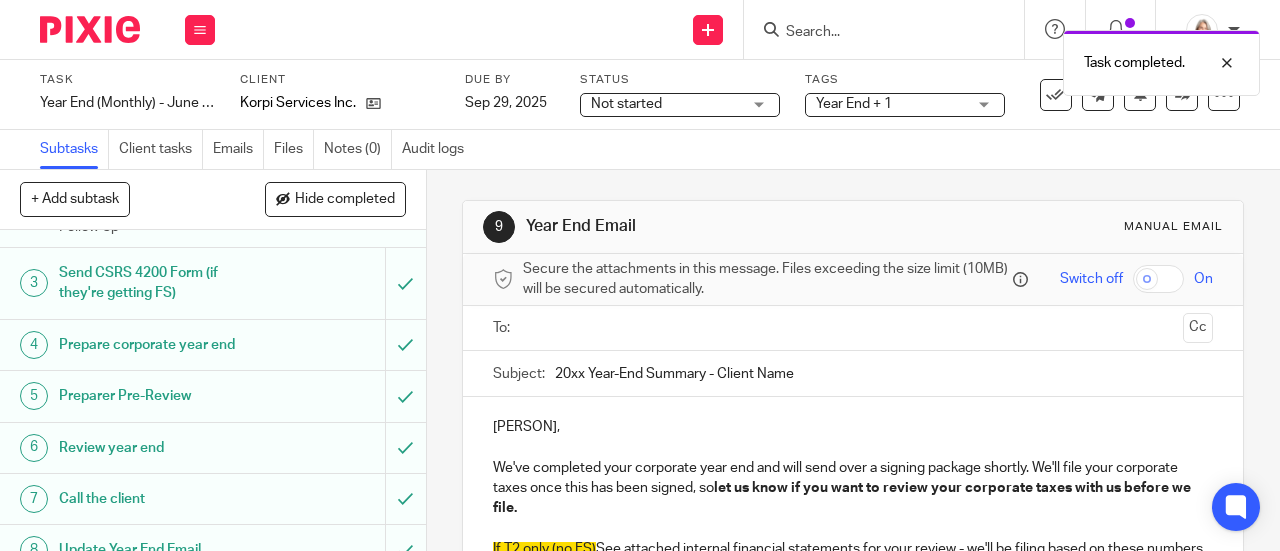 click on "20xx Year-End Summary - Client Name" at bounding box center (884, 373) 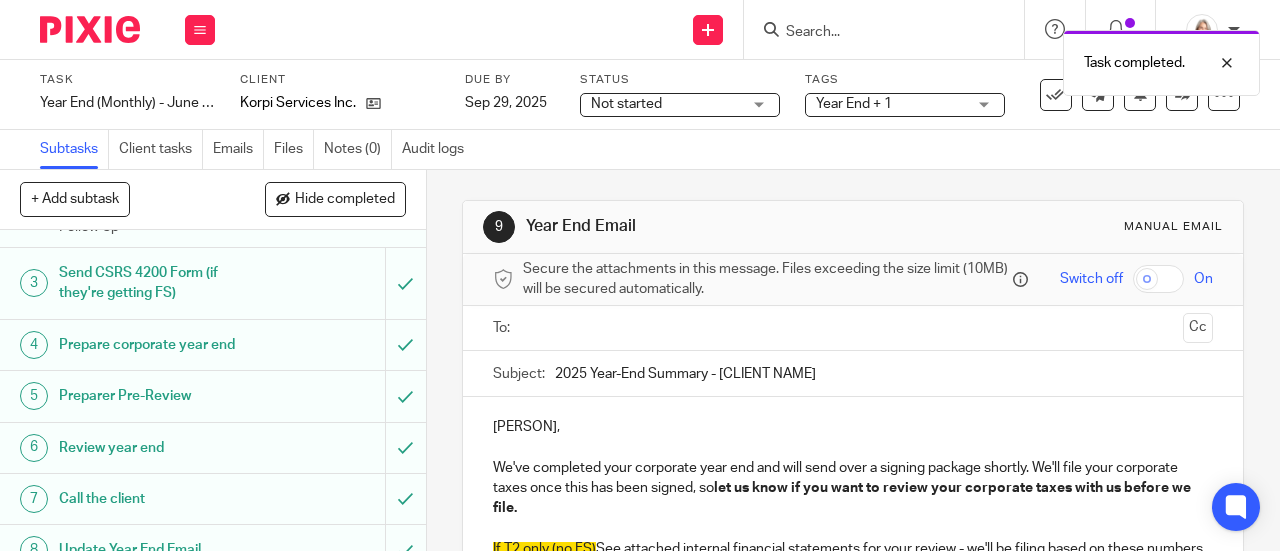 drag, startPoint x: 719, startPoint y: 379, endPoint x: 914, endPoint y: 384, distance: 195.06409 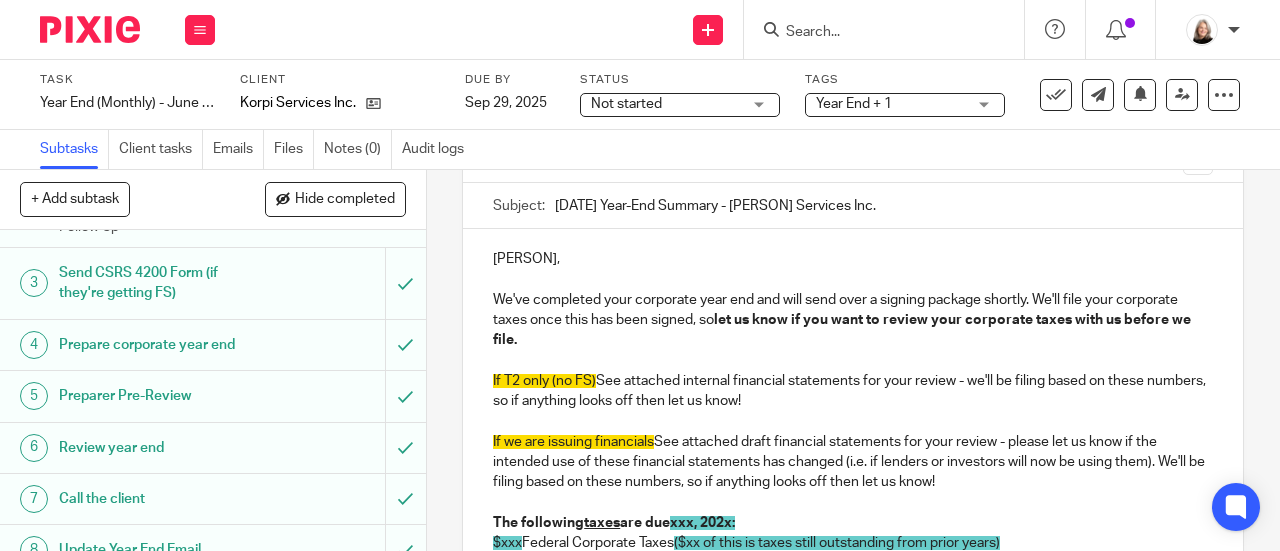 scroll, scrollTop: 200, scrollLeft: 0, axis: vertical 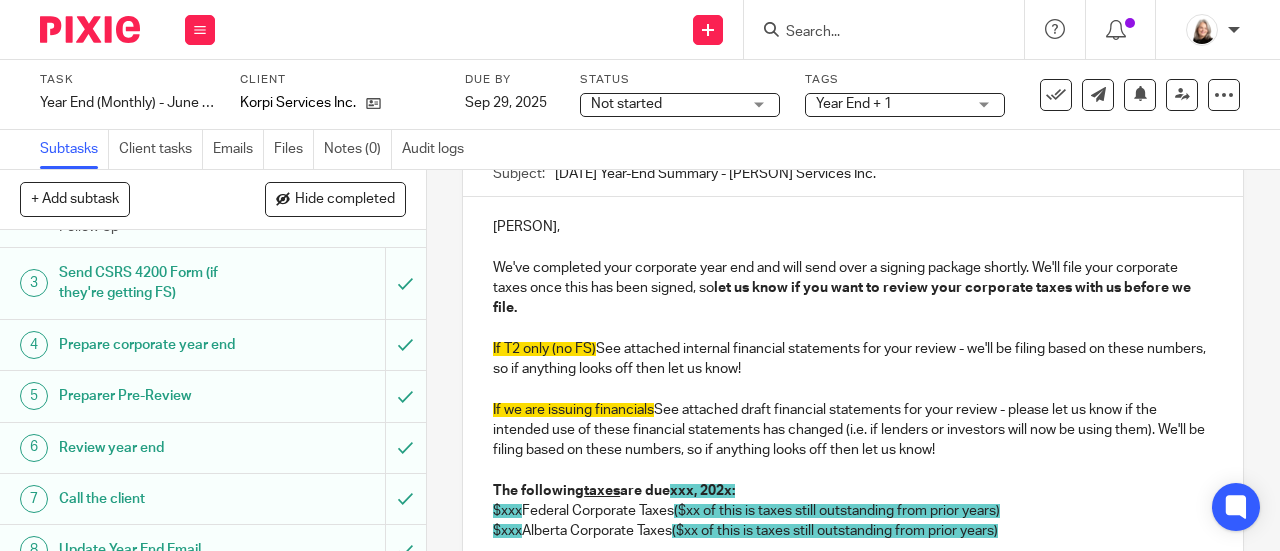 type on "2025 Year-End Summary - Korpi Services Inc." 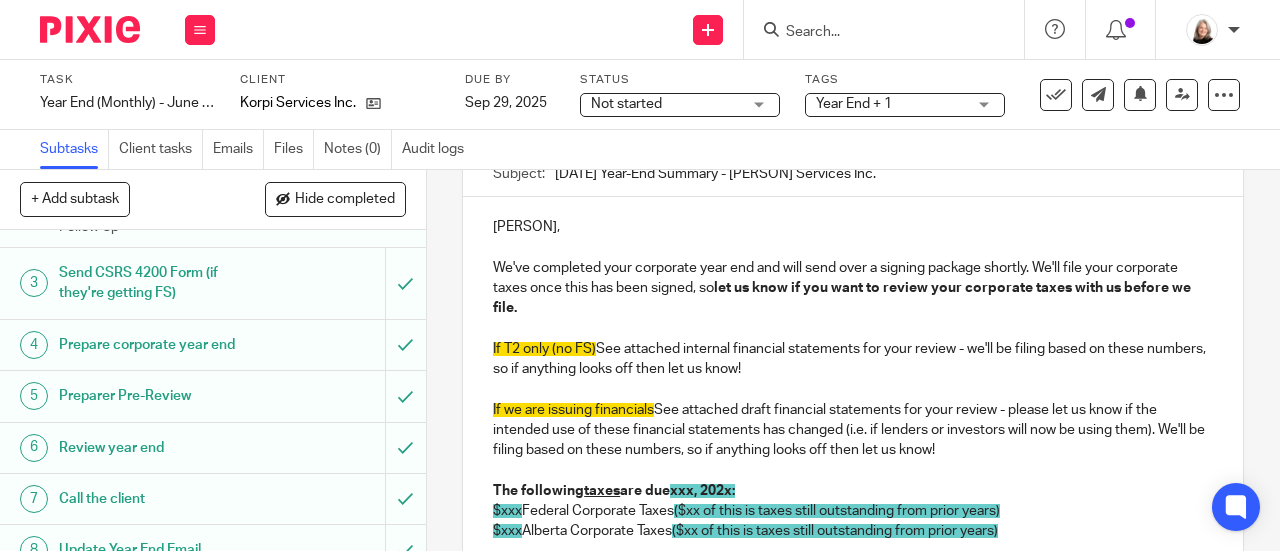 drag, startPoint x: 597, startPoint y: 354, endPoint x: 470, endPoint y: 363, distance: 127.3185 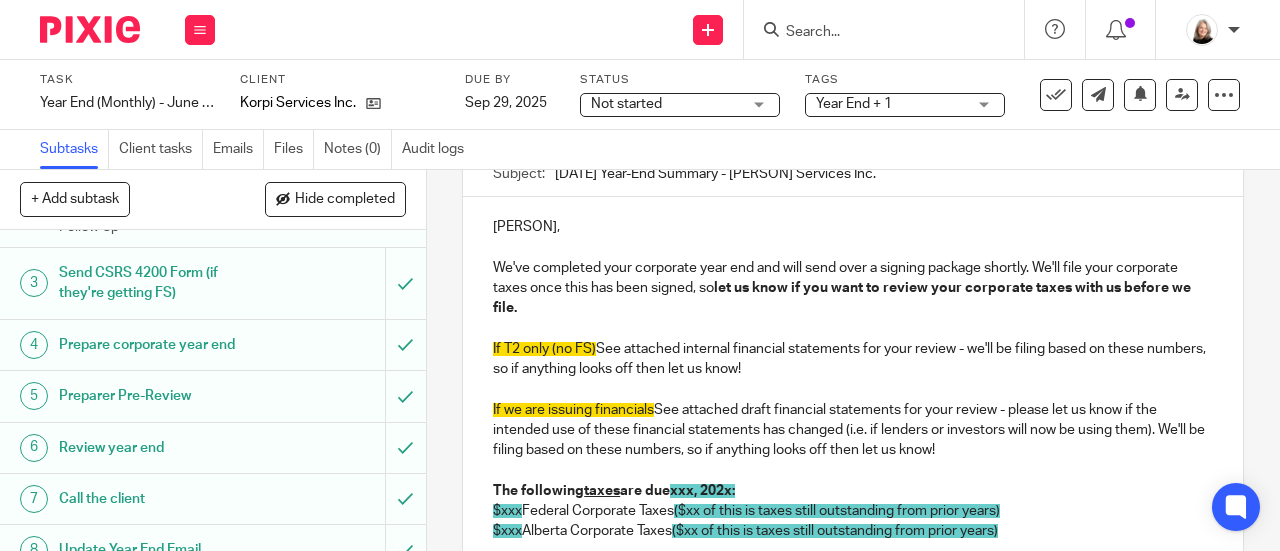 click on "Jim, We've completed your corporate year end and will send over a signing package shortly.   We'll file your corporate taxes once this has been signed, so  let us know if you want to review your corporate taxes with us before we file. If T2 only (no FS)  See attached internal financial statements for your review - we'll be filing based on these numbers, so if anything looks off then let us know!  If we are issuing financials  See attached draft financial statements for your review - please let us know if the intended use of these financial statements has changed (i.e. if lenders or investors will now be using them). We'll be filing based on these numbers, so if anything looks off then let us know!  The following  taxes  are due  xxx, 202x: $xxx   Federal Corporate Taxes  ($xx of this is taxes still outstanding from prior years) $xxx   Alberta Corporate Taxes  ($xx of this is taxes still outstanding from prior years) You have a  refund  (tax recovery) of: $xxx   Federal Corporate Taxes $xxx $xx  $xx" at bounding box center [853, 721] 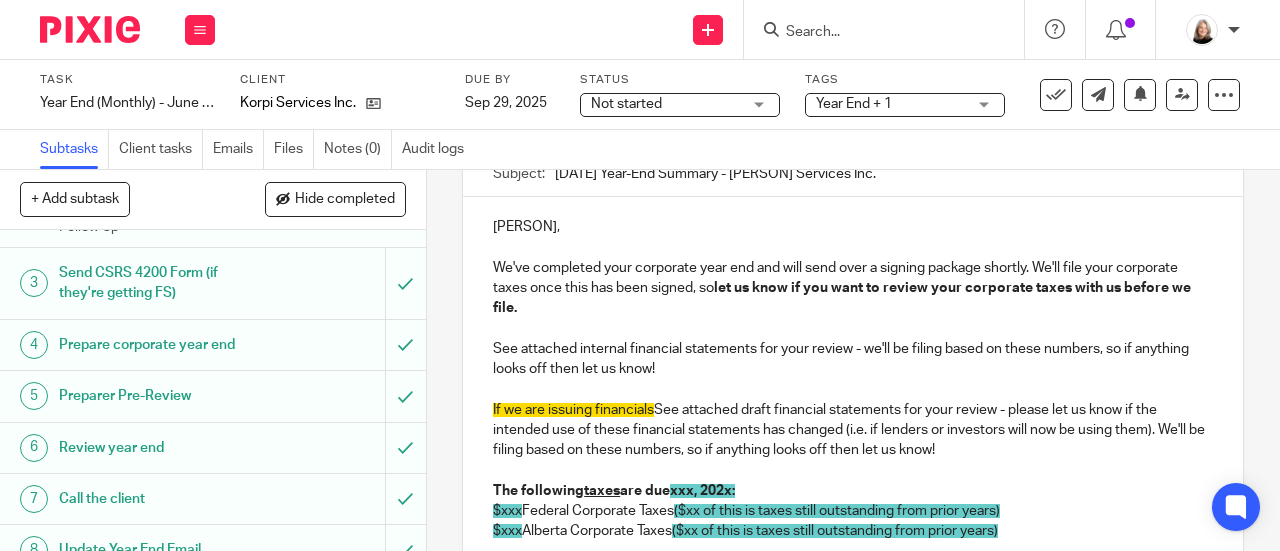 click at bounding box center [853, 389] 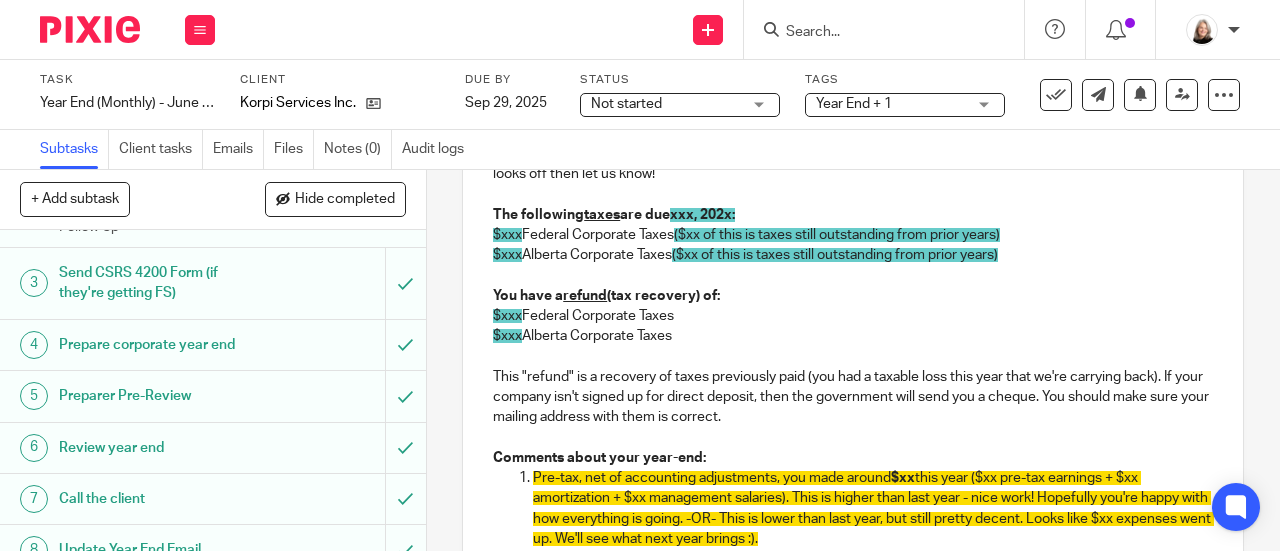 scroll, scrollTop: 400, scrollLeft: 0, axis: vertical 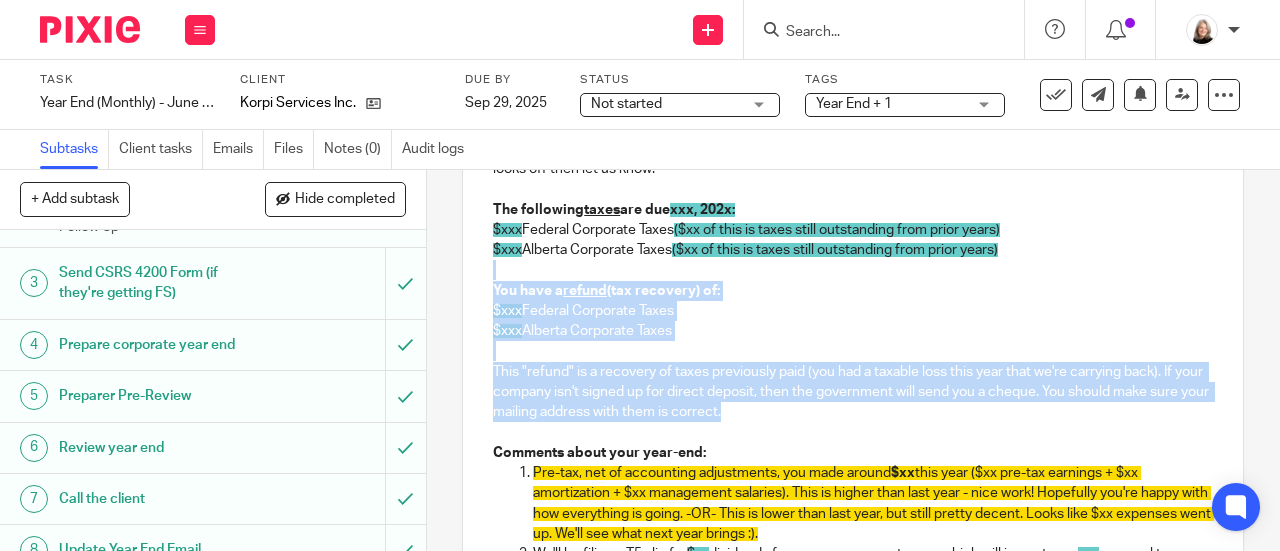 drag, startPoint x: 763, startPoint y: 421, endPoint x: 454, endPoint y: 275, distance: 341.75577 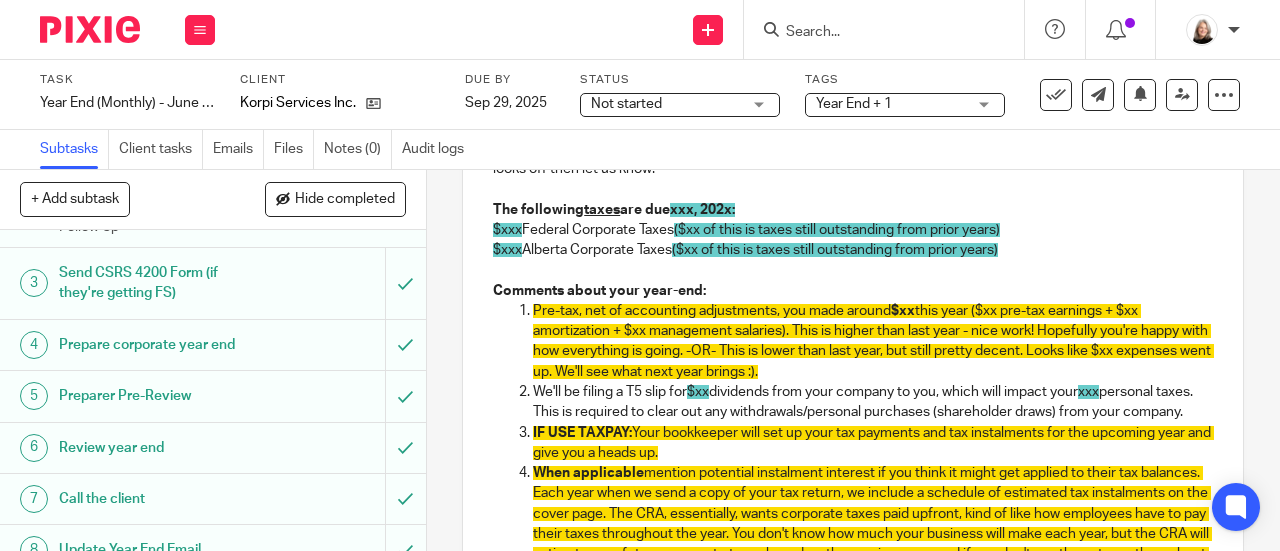 drag, startPoint x: 678, startPoint y: 239, endPoint x: 1011, endPoint y: 241, distance: 333.006 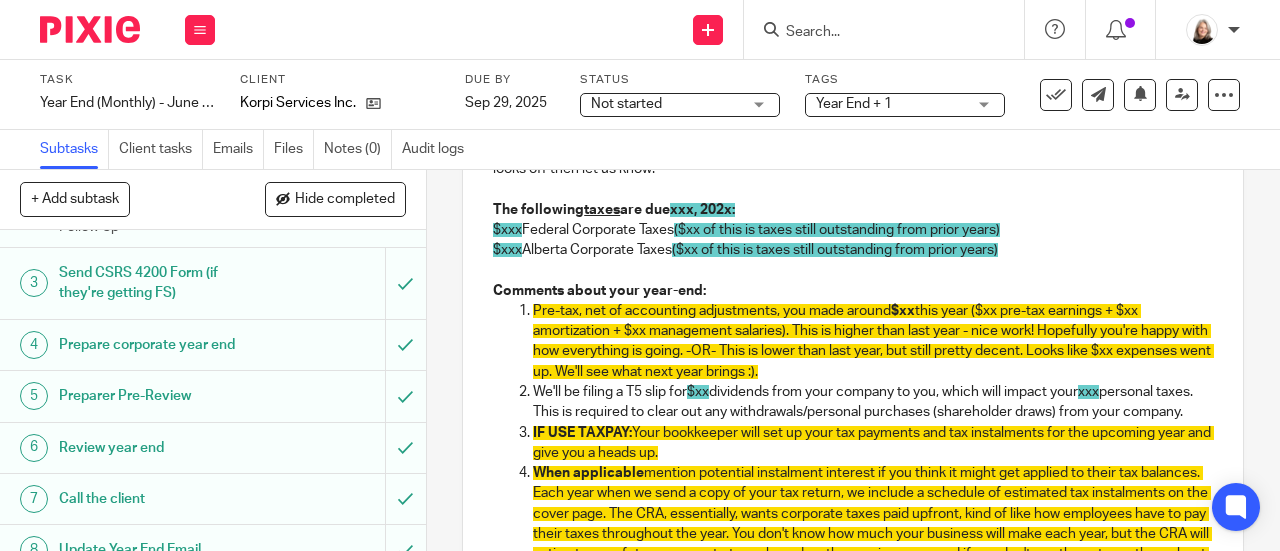 click on "$xxx   Federal Corporate Taxes  ($xx of this is taxes still outstanding from prior years)" at bounding box center (853, 230) 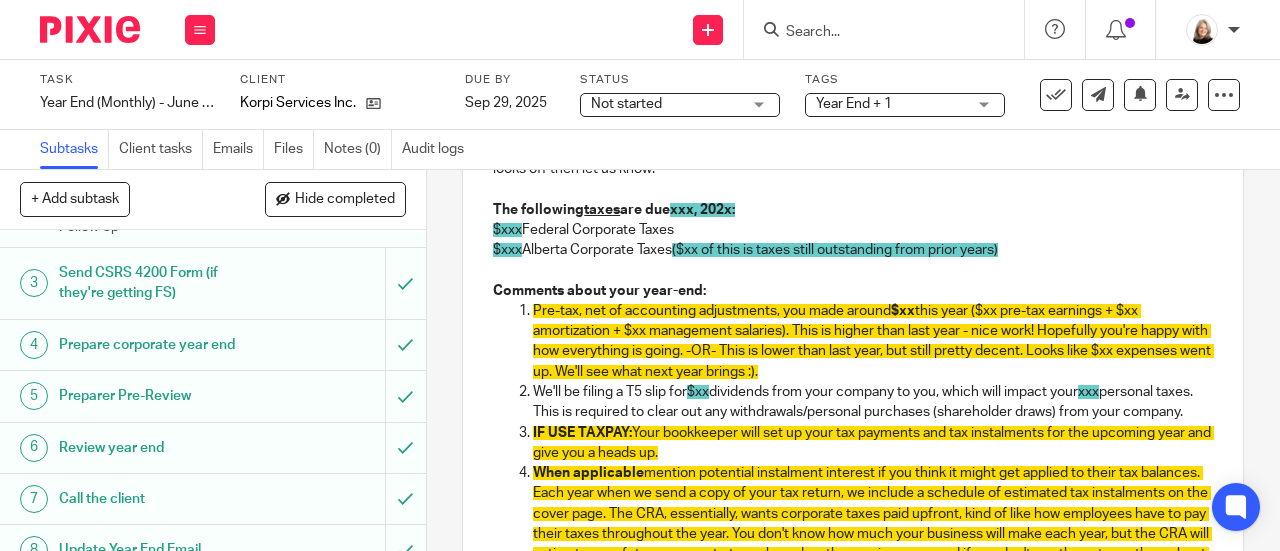 drag, startPoint x: 1013, startPoint y: 256, endPoint x: 676, endPoint y: 261, distance: 337.03708 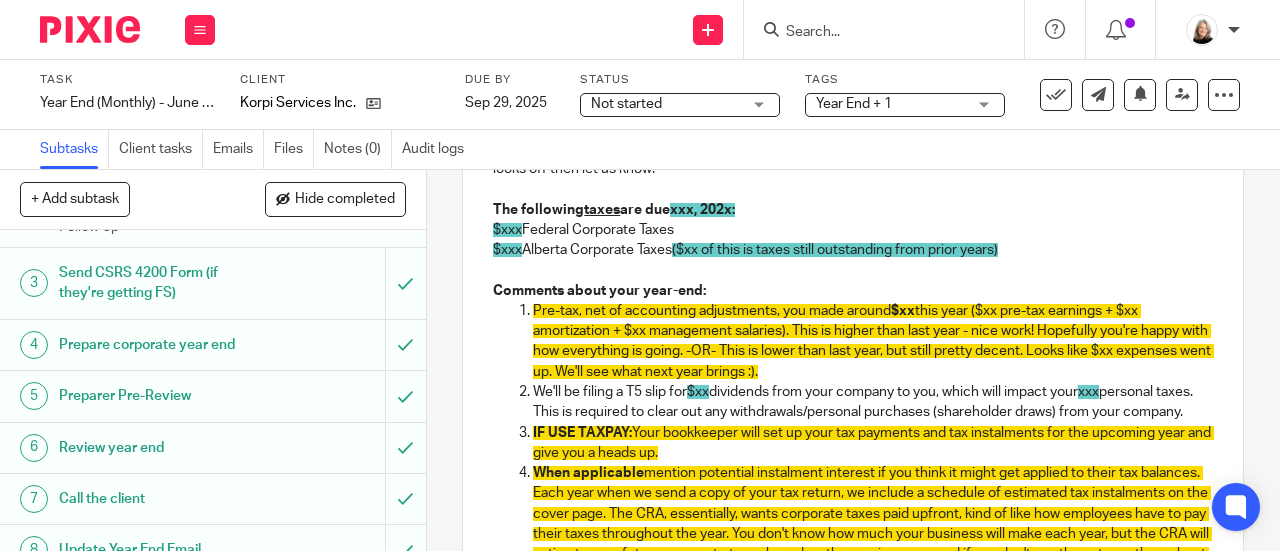 click on "$xxx   Alberta Corporate Taxes  ($xx of this is taxes still outstanding from prior years)" at bounding box center [853, 250] 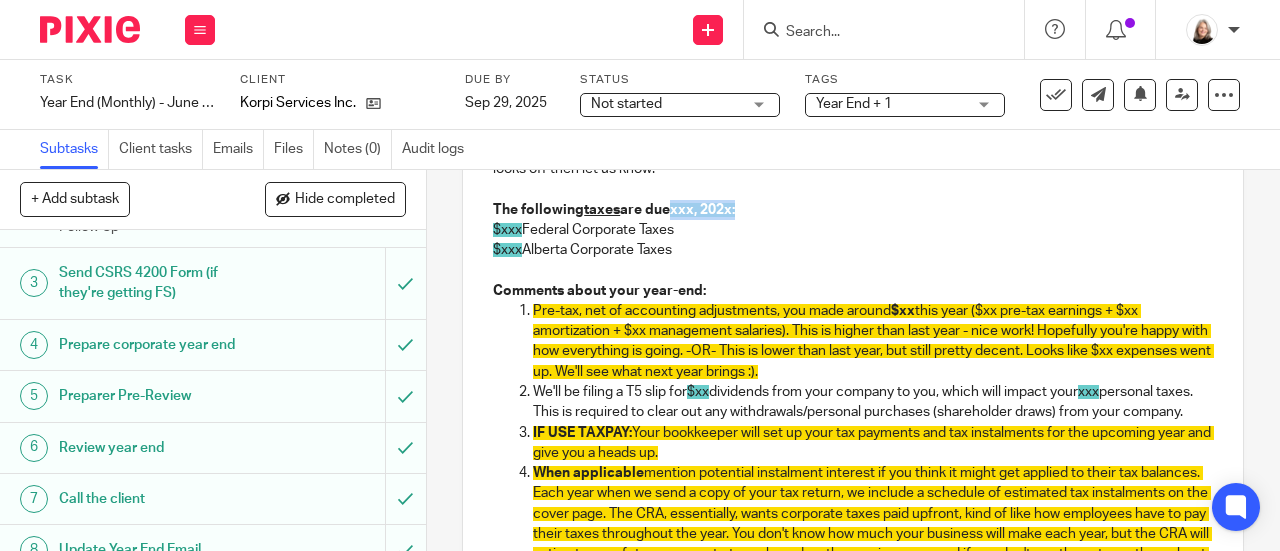 drag, startPoint x: 671, startPoint y: 215, endPoint x: 736, endPoint y: 216, distance: 65.00769 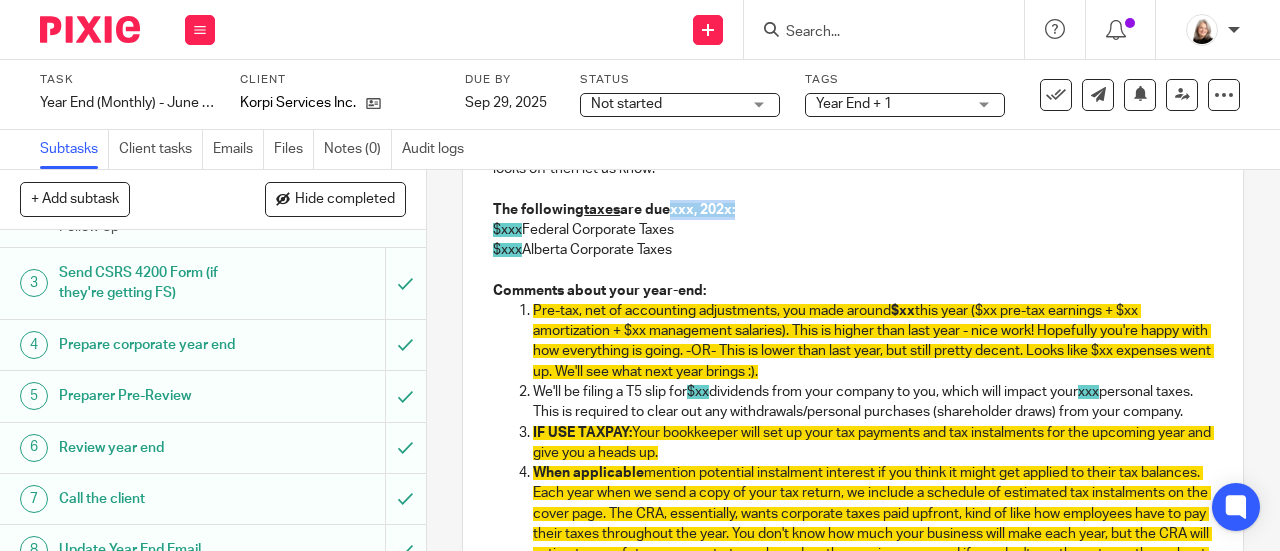 type 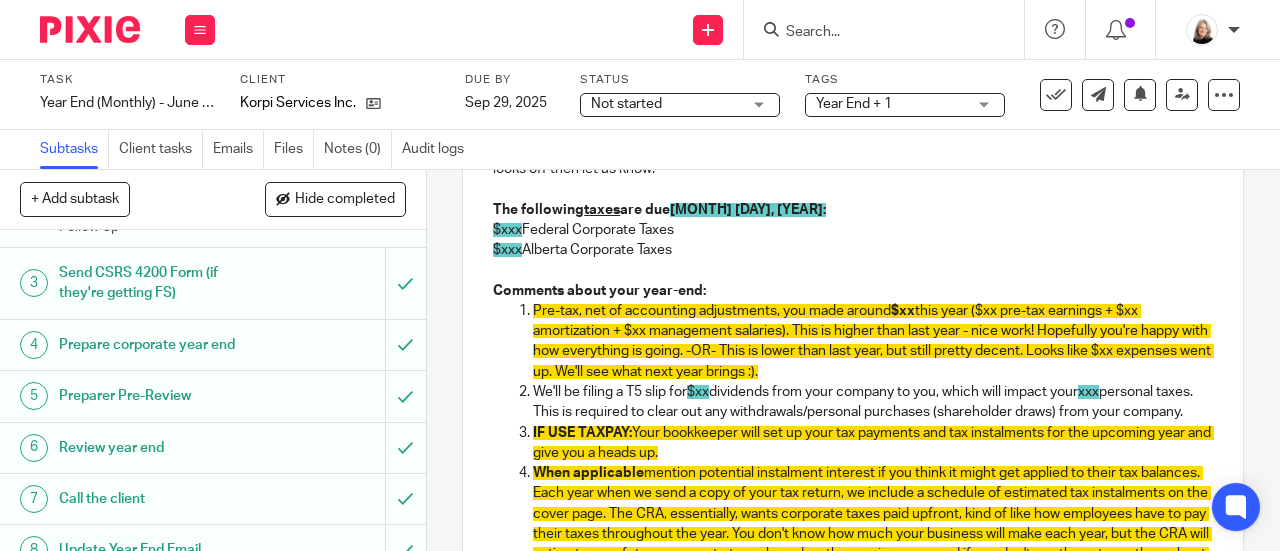 drag, startPoint x: 515, startPoint y: 233, endPoint x: 530, endPoint y: 190, distance: 45.54119 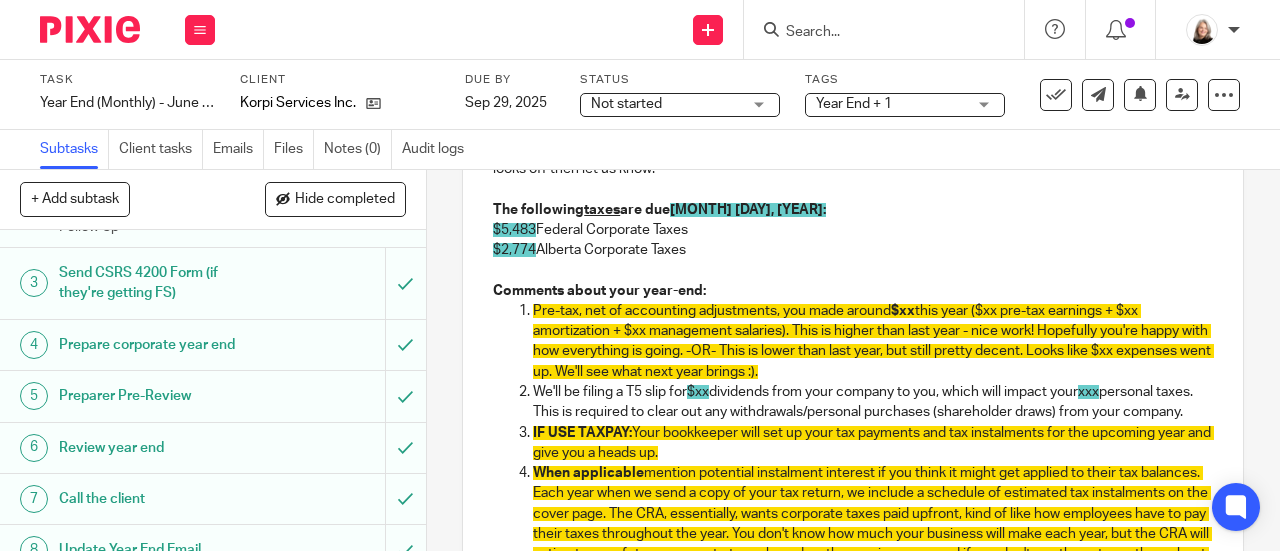 click on "$5,483   Federal Corporate Taxes" at bounding box center [853, 230] 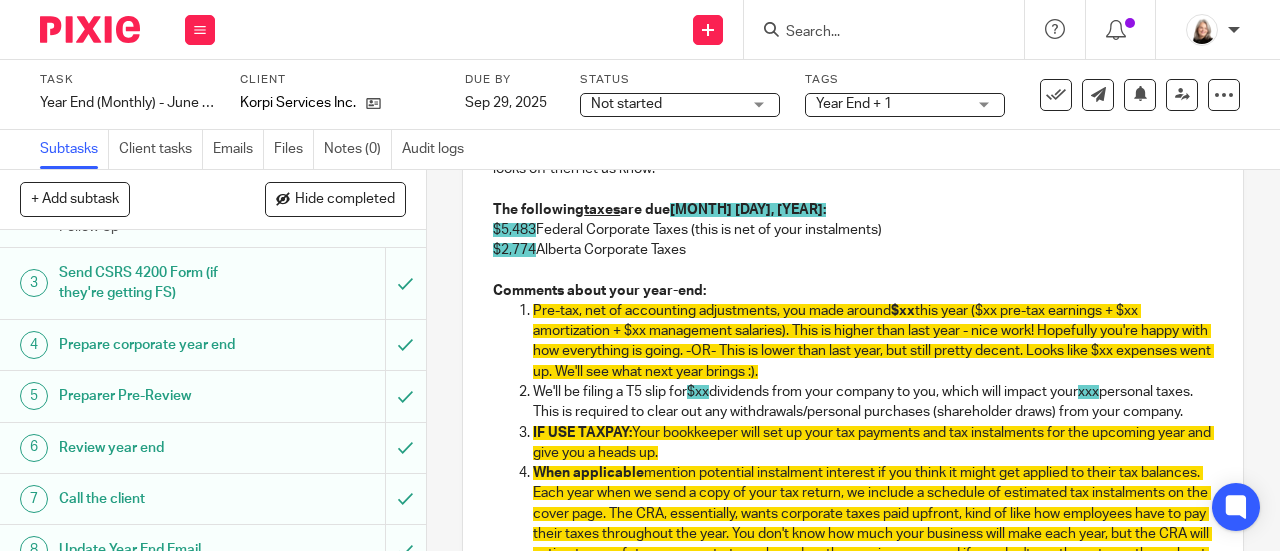 scroll, scrollTop: 500, scrollLeft: 0, axis: vertical 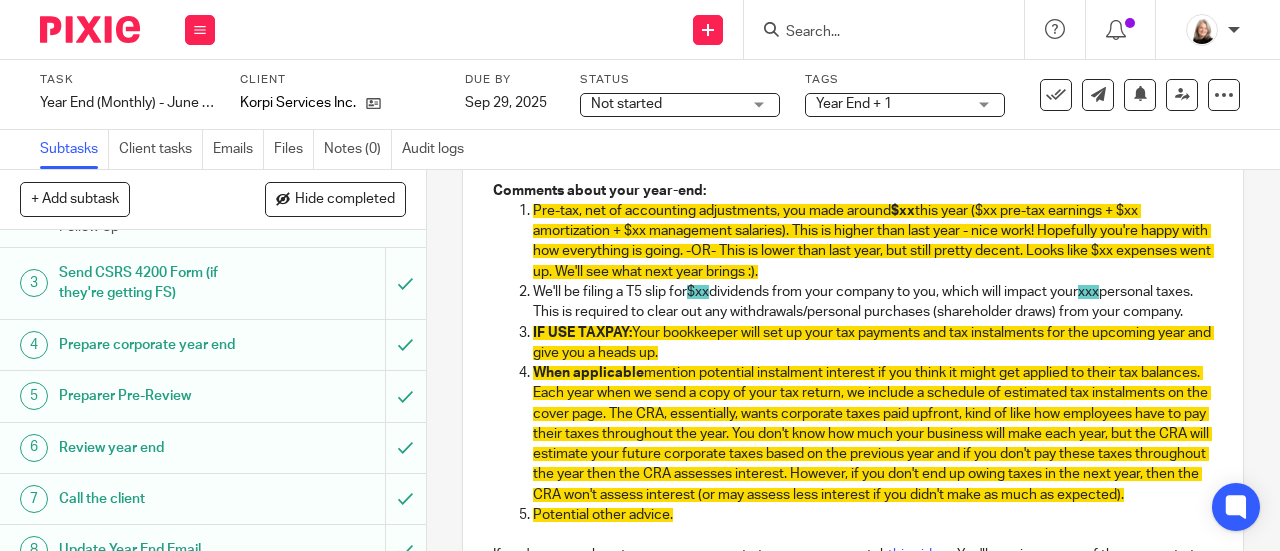 click on "We'll be filing a T5 slip for  $xx  dividends from your company to you, which will impact your  xxx  personal taxes.  This is required to clear out any withdrawals/personal purchases (shareholder draws) from your company." at bounding box center (873, 302) 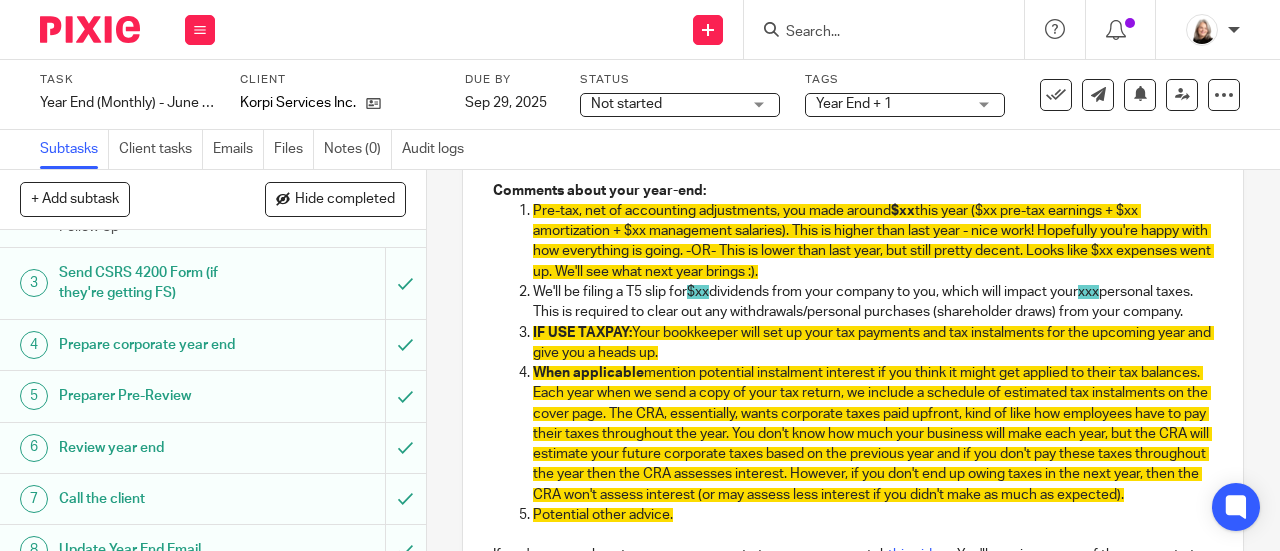 drag, startPoint x: 694, startPoint y: 298, endPoint x: 707, endPoint y: 296, distance: 13.152946 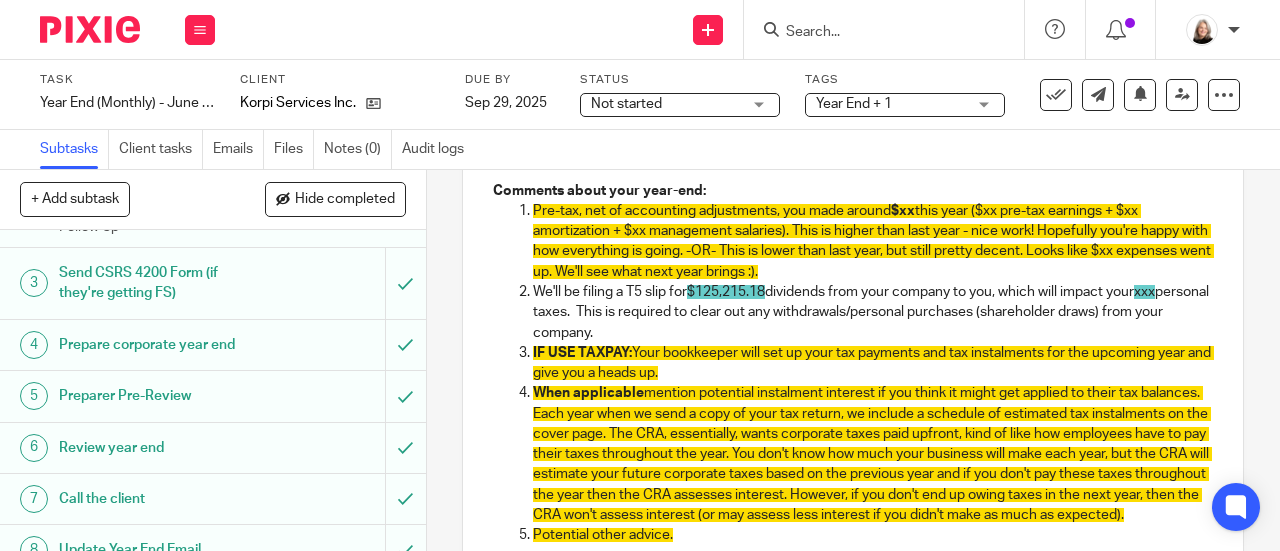 click on "xxx" at bounding box center [1144, 292] 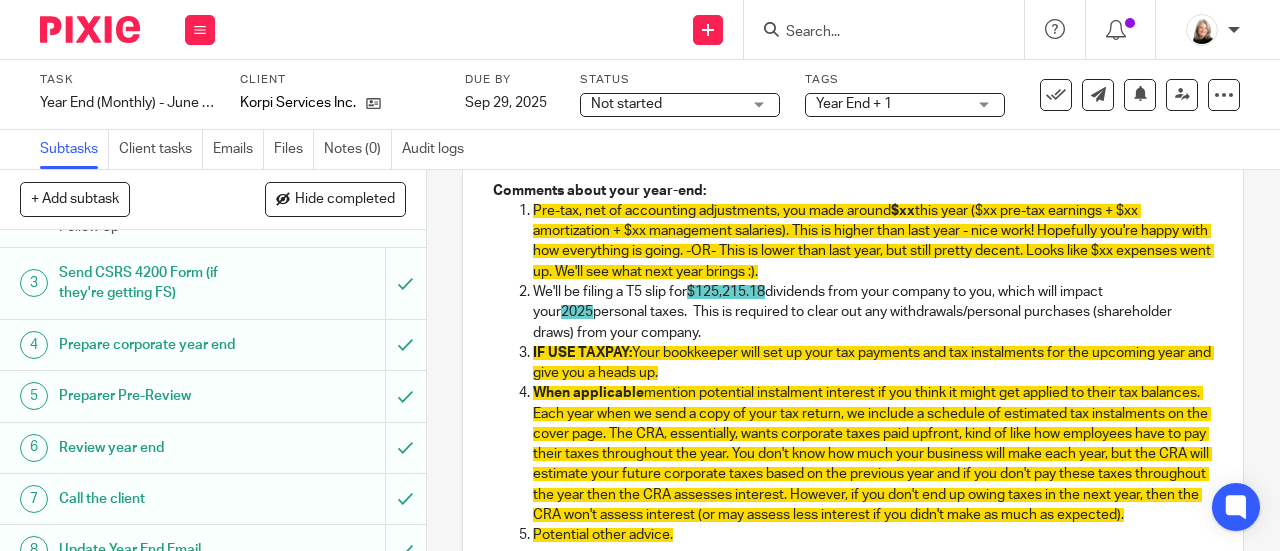 drag, startPoint x: 671, startPoint y: 293, endPoint x: 690, endPoint y: 333, distance: 44.28318 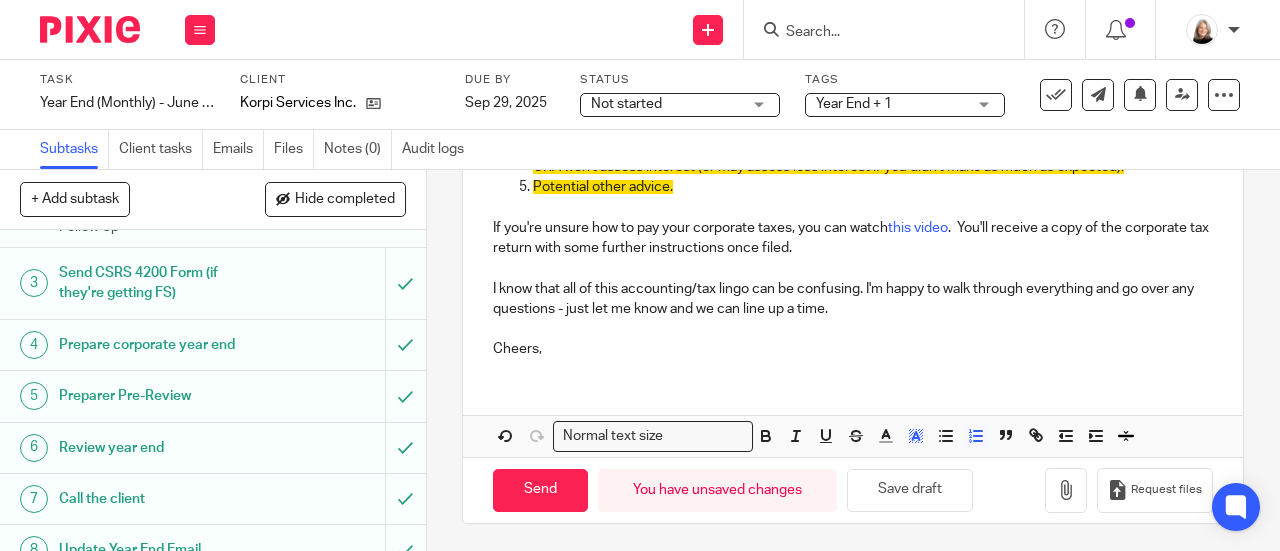 scroll, scrollTop: 874, scrollLeft: 0, axis: vertical 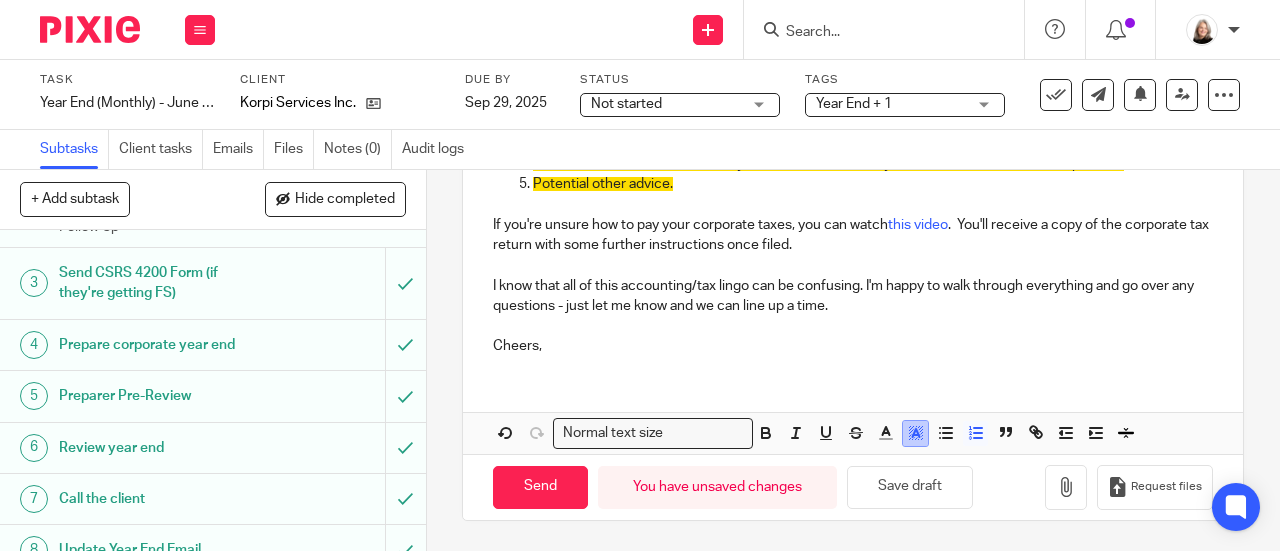 click 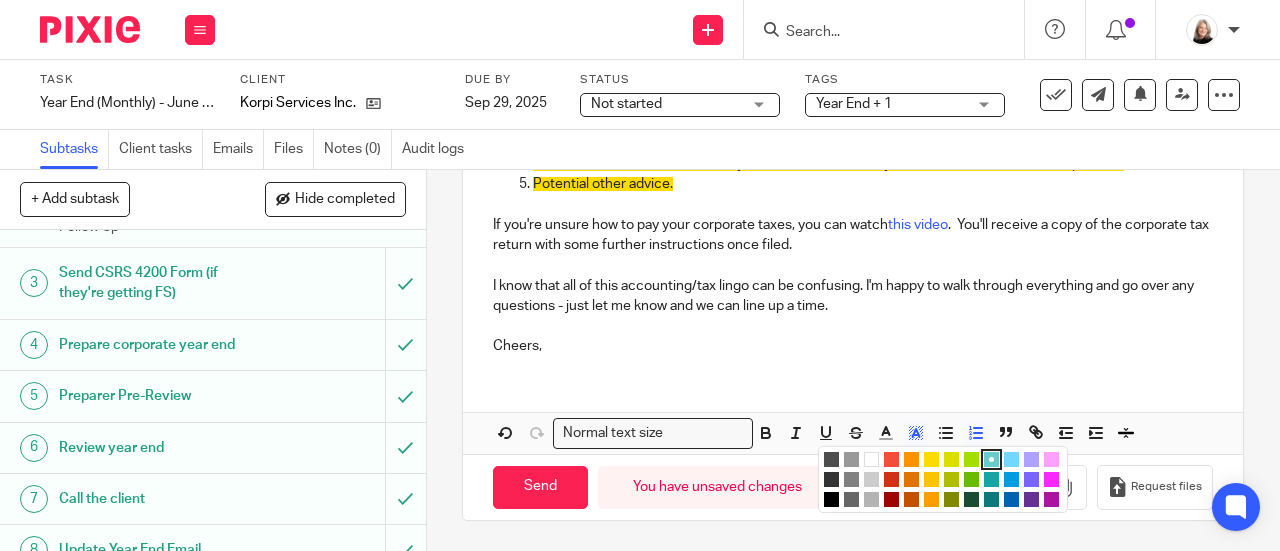 click at bounding box center [871, 459] 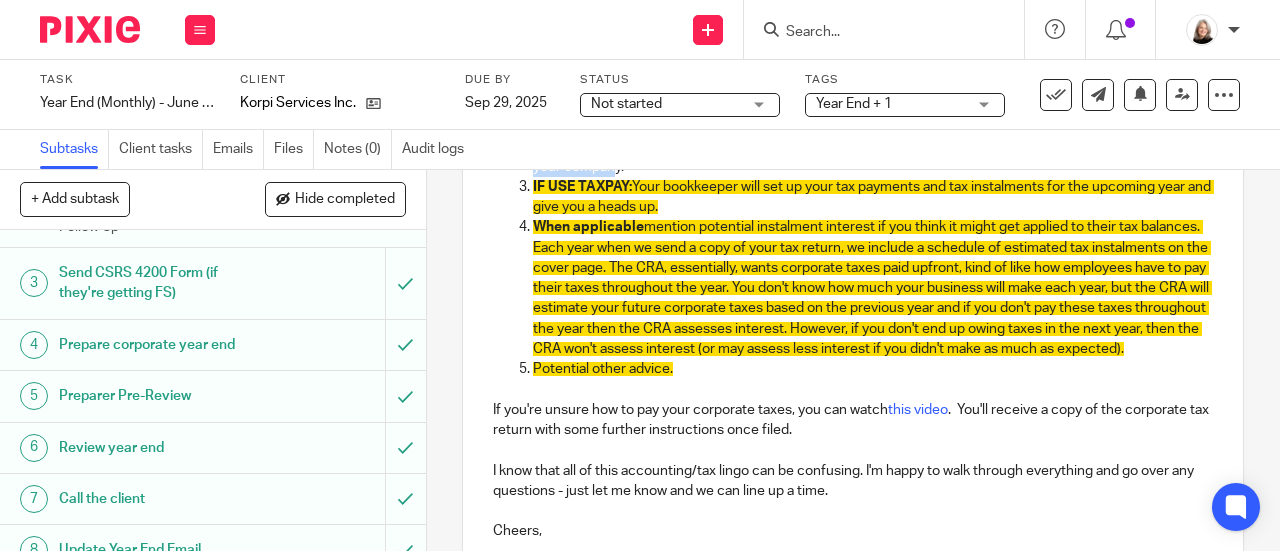 scroll, scrollTop: 574, scrollLeft: 0, axis: vertical 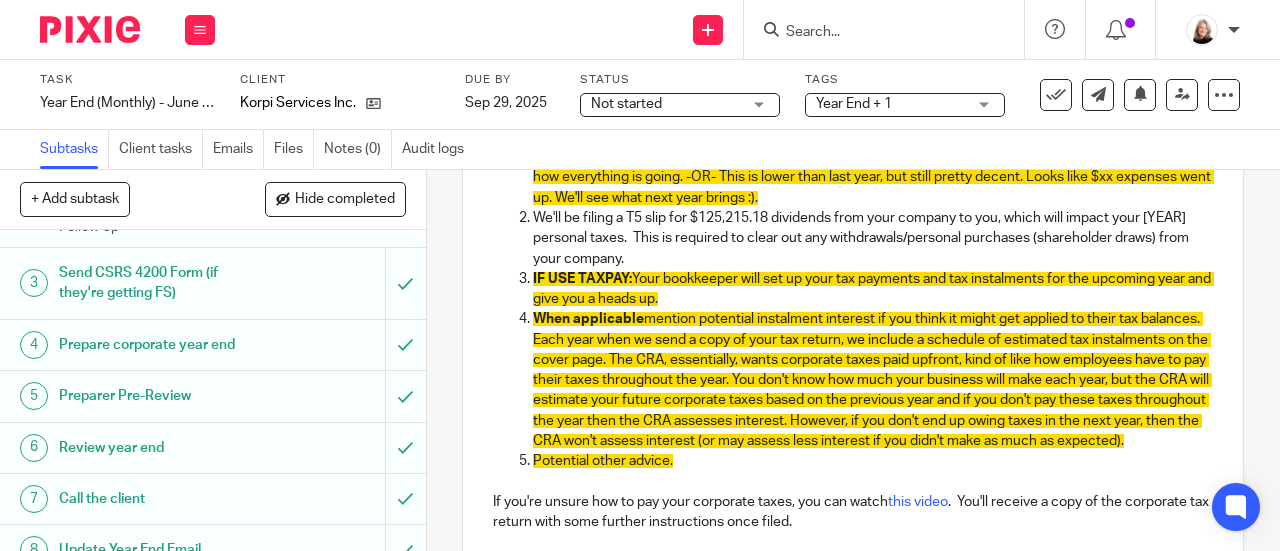 click on "IF USE TAXPAY:  Your bookkeeper will set up your tax payments and tax instalments for the upcoming year and give you a heads up." at bounding box center (873, 289) 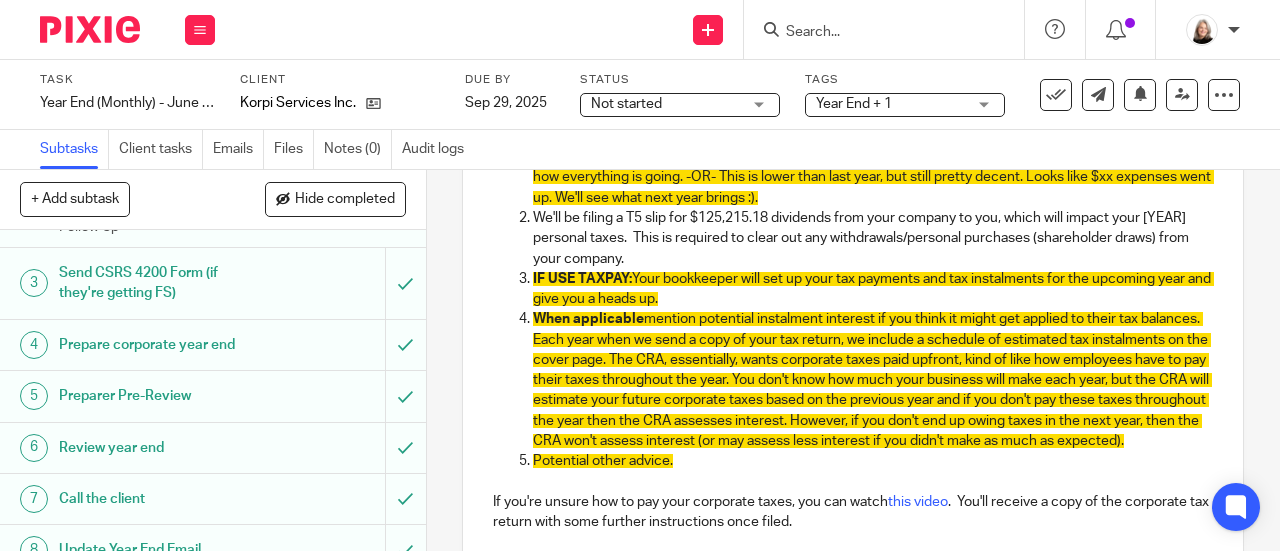 click on "mention potential instalment interest if you think it might get applied to their tax balances. Each year when we send a copy of your tax return, we include a schedule of estimated tax instalments on the cover page. The CRA, essentially, wants corporate taxes paid upfront, kind of like how employees have to pay their taxes throughout the year. You don't know how much your business will make each year, but the CRA will estimate your future corporate taxes based on the previous year and if you don't pay these taxes throughout the year then the CRA assesses interest. However, if you don't end up owing taxes in the next year, then the CRA won't assess interest (or may assess less interest if you didn't make as much as expected)." at bounding box center (872, 380) 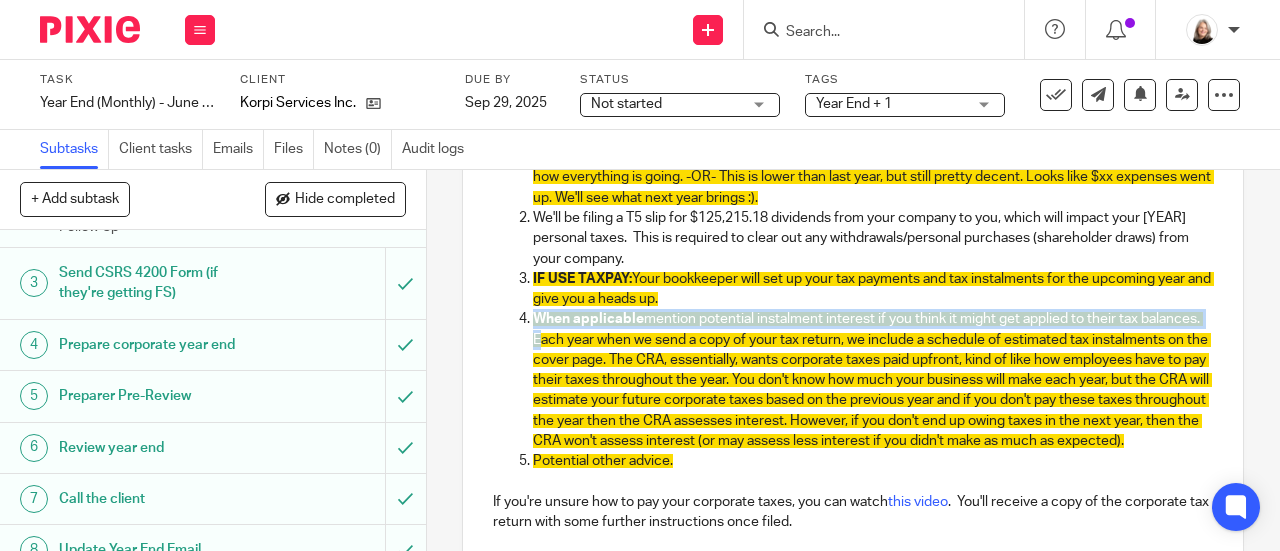 drag, startPoint x: 592, startPoint y: 348, endPoint x: 525, endPoint y: 324, distance: 71.168816 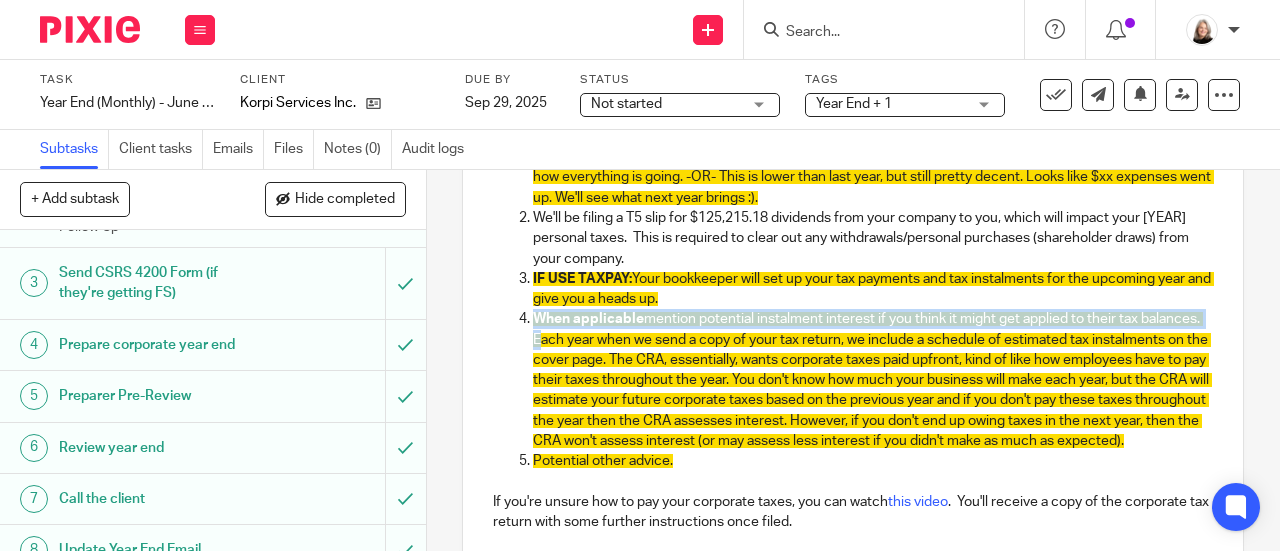 click on "When applicable  mention potential instalment interest if you think it might get applied to their tax balances. Each year when we send a copy of your tax return, we include a schedule of estimated tax instalments on the cover page. The CRA, essentially, wants corporate taxes paid upfront, kind of like how employees have to pay their taxes throughout the year. You don't know how much your business will make each year, but the CRA will estimate your future corporate taxes based on the previous year and if you don't pay these taxes throughout the year then the CRA assesses interest. However, if you don't end up owing taxes in the next year, then the CRA won't assess interest (or may assess less interest if you didn't make as much as expected)." at bounding box center (873, 380) 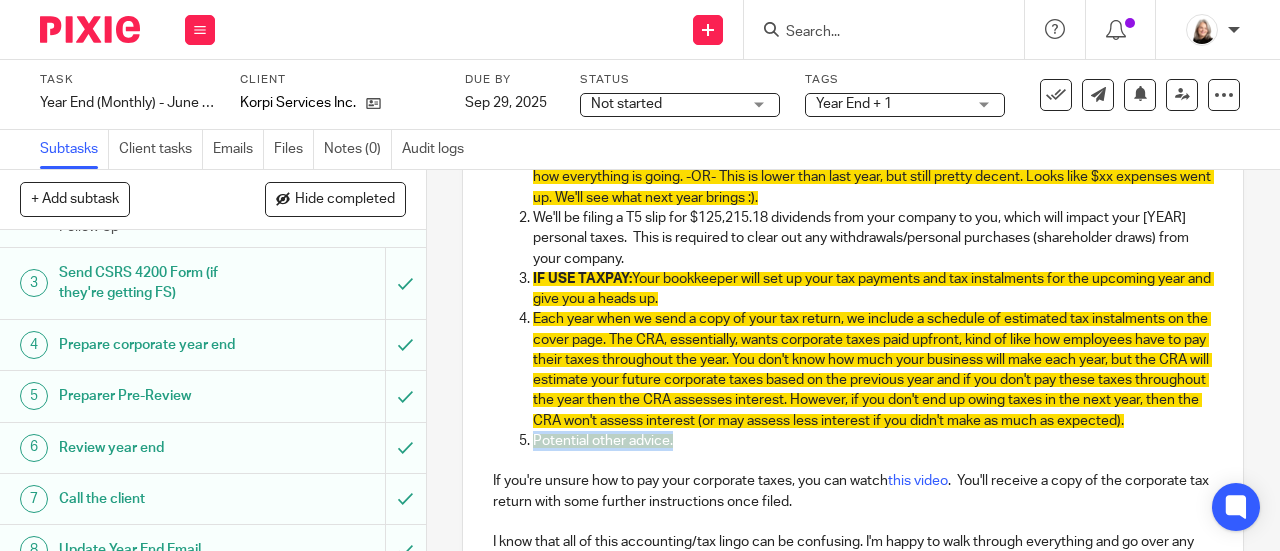 drag, startPoint x: 686, startPoint y: 467, endPoint x: 512, endPoint y: 461, distance: 174.10342 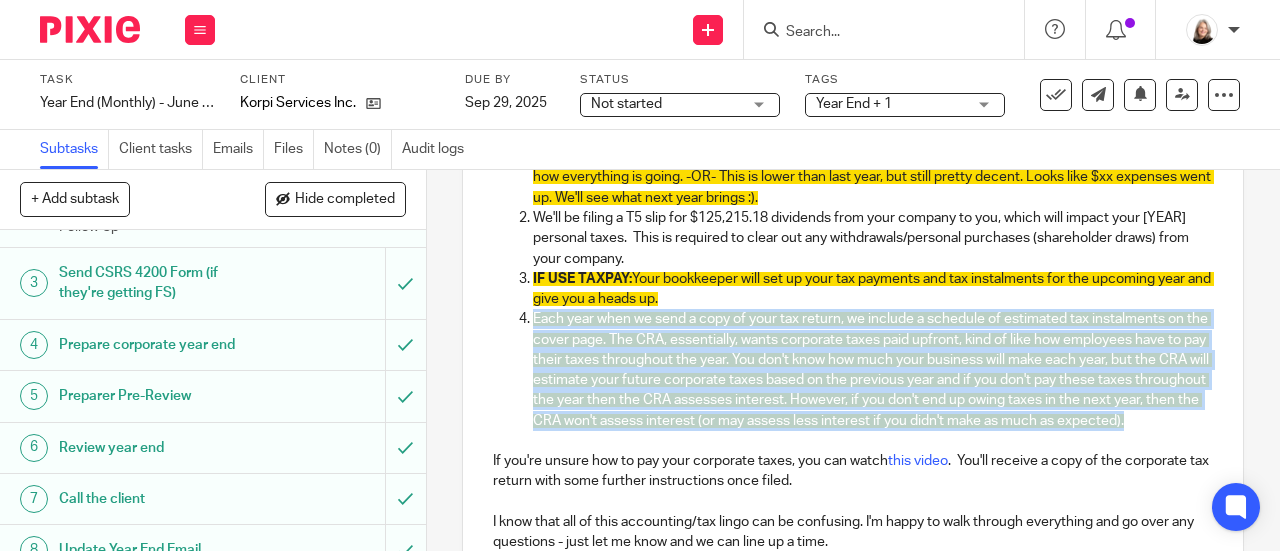 drag, startPoint x: 692, startPoint y: 451, endPoint x: 522, endPoint y: 323, distance: 212.80037 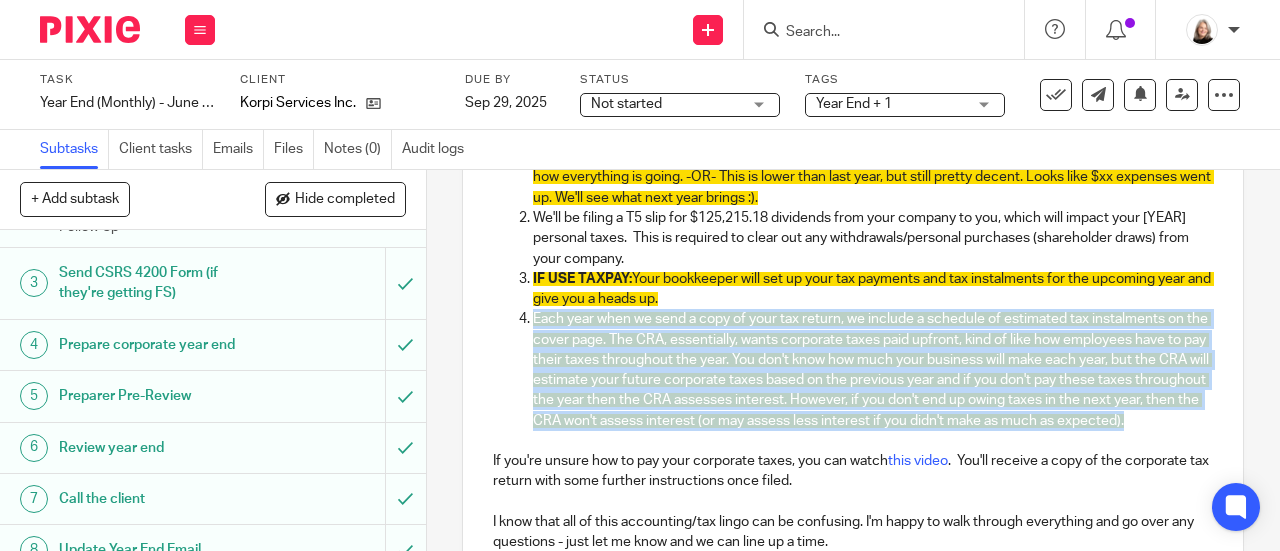 click on "Each year when we send a copy of your tax return, we include a schedule of estimated tax instalments on the cover page. The CRA, essentially, wants corporate taxes paid upfront, kind of like how employees have to pay their taxes throughout the year. You don't know how much your business will make each year, but the CRA will estimate your future corporate taxes based on the previous year and if you don't pay these taxes throughout the year then the CRA assesses interest. However, if you don't end up owing taxes in the next year, then the CRA won't assess interest (or may assess less interest if you didn't make as much as expected)." at bounding box center (873, 370) 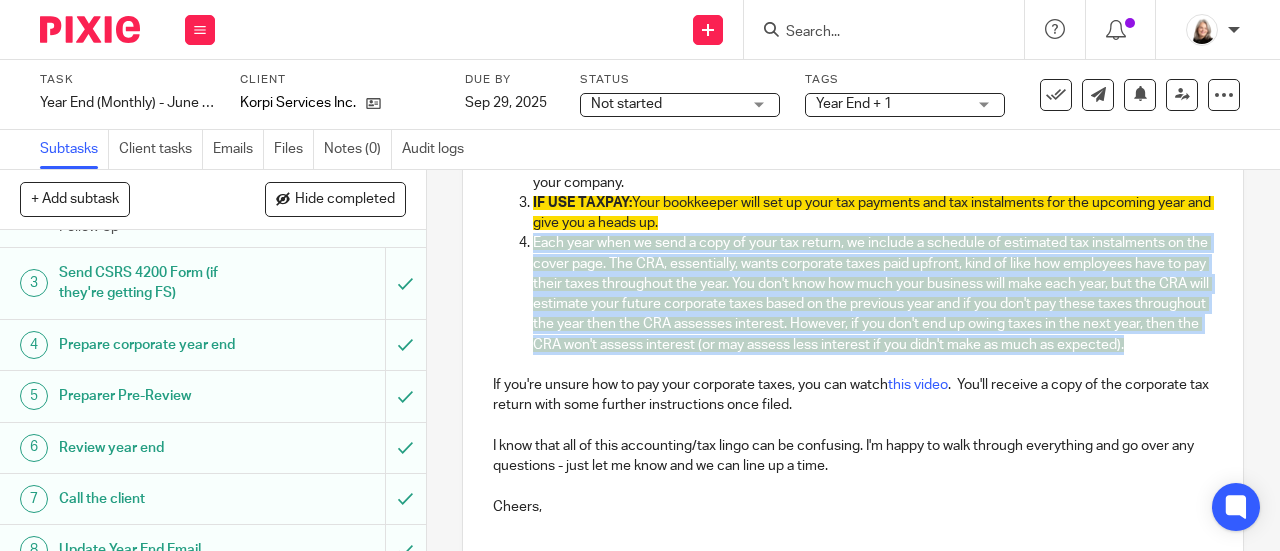 scroll, scrollTop: 774, scrollLeft: 0, axis: vertical 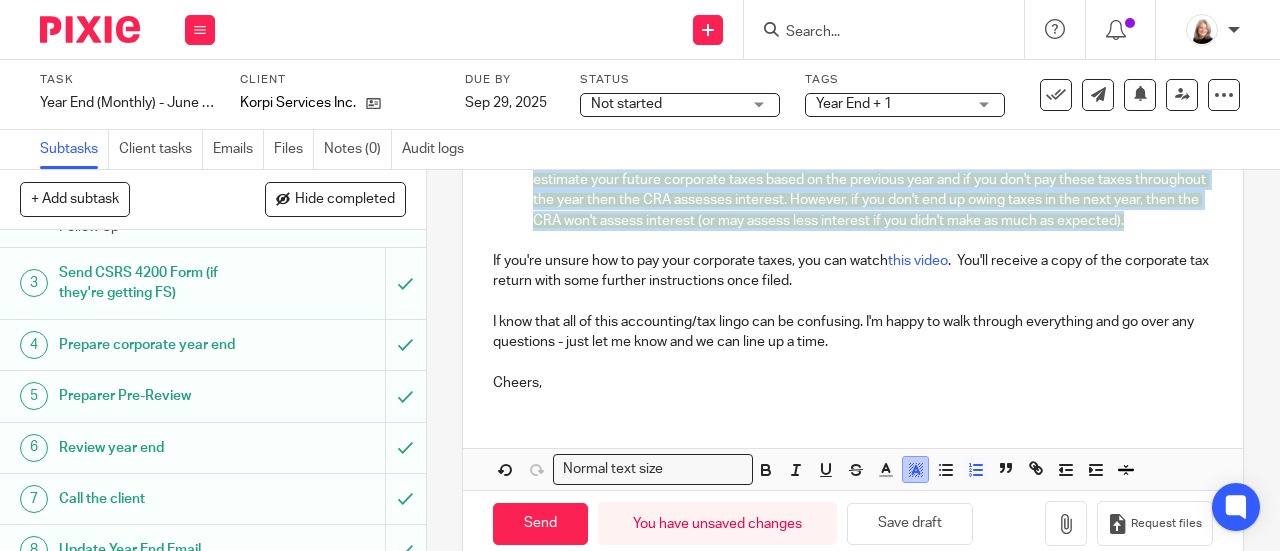 click 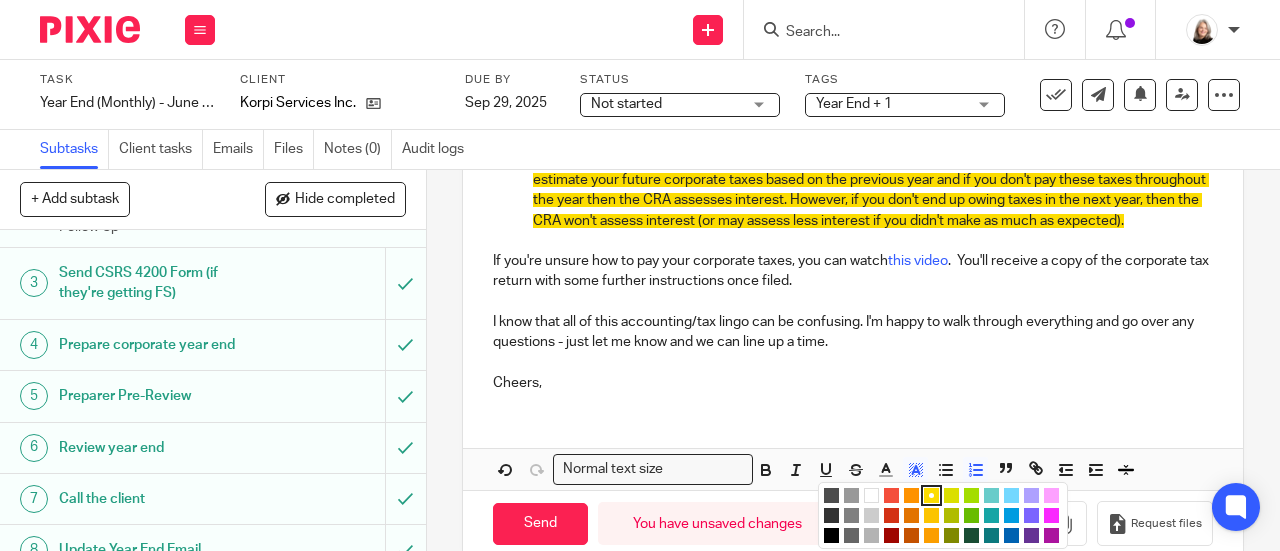 click at bounding box center [871, 495] 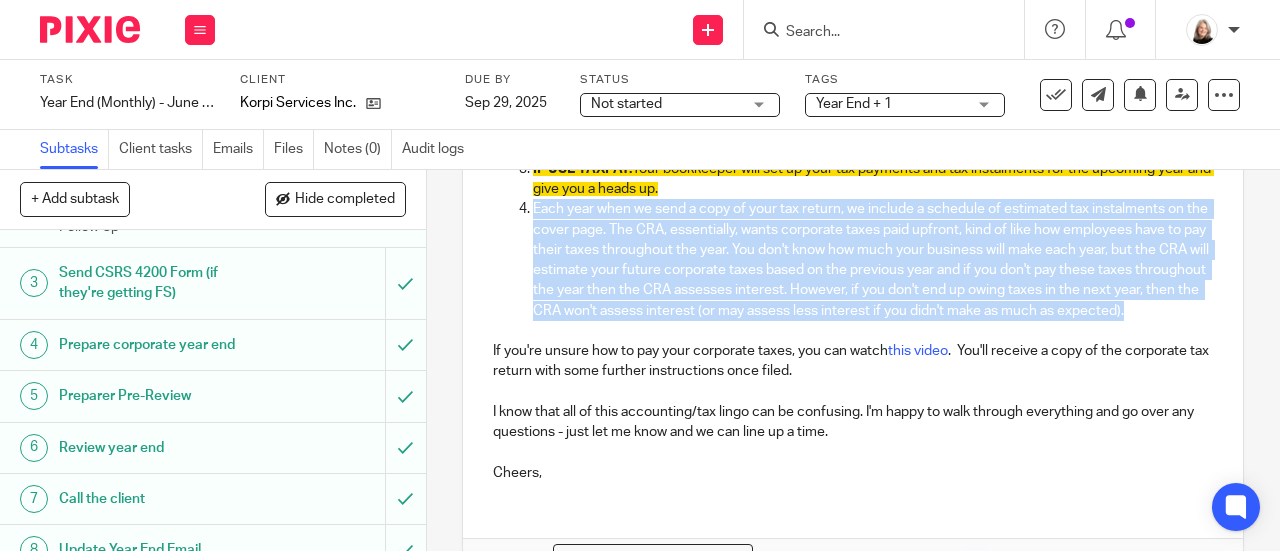 scroll, scrollTop: 574, scrollLeft: 0, axis: vertical 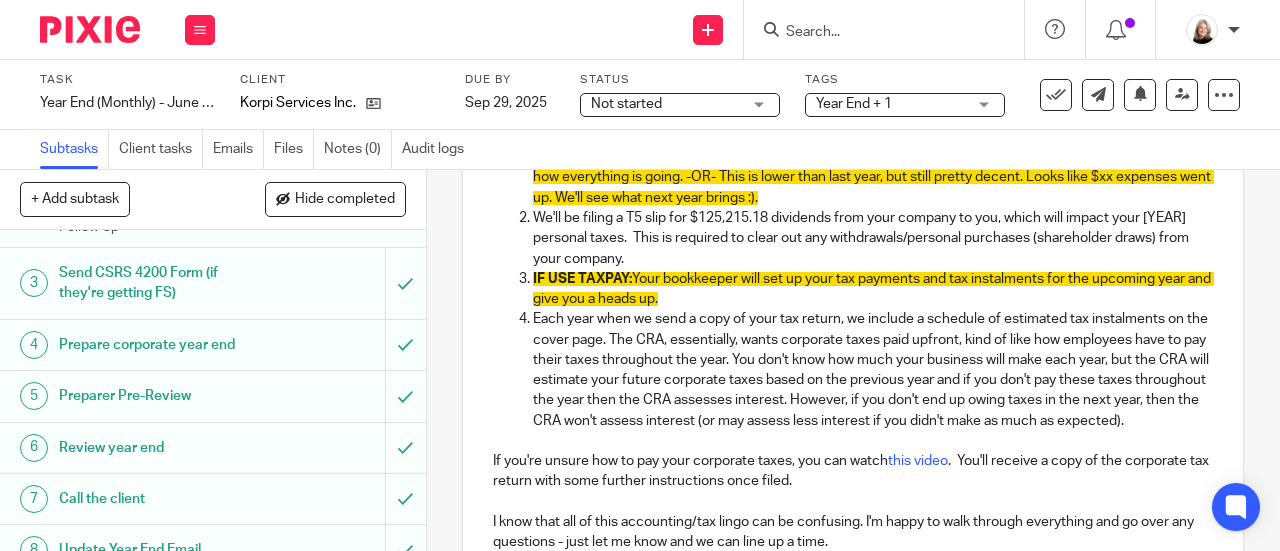 click on "IF USE TAXPAY:  Your bookkeeper will set up your tax payments and tax instalments for the upcoming year and give you a heads up." at bounding box center (873, 289) 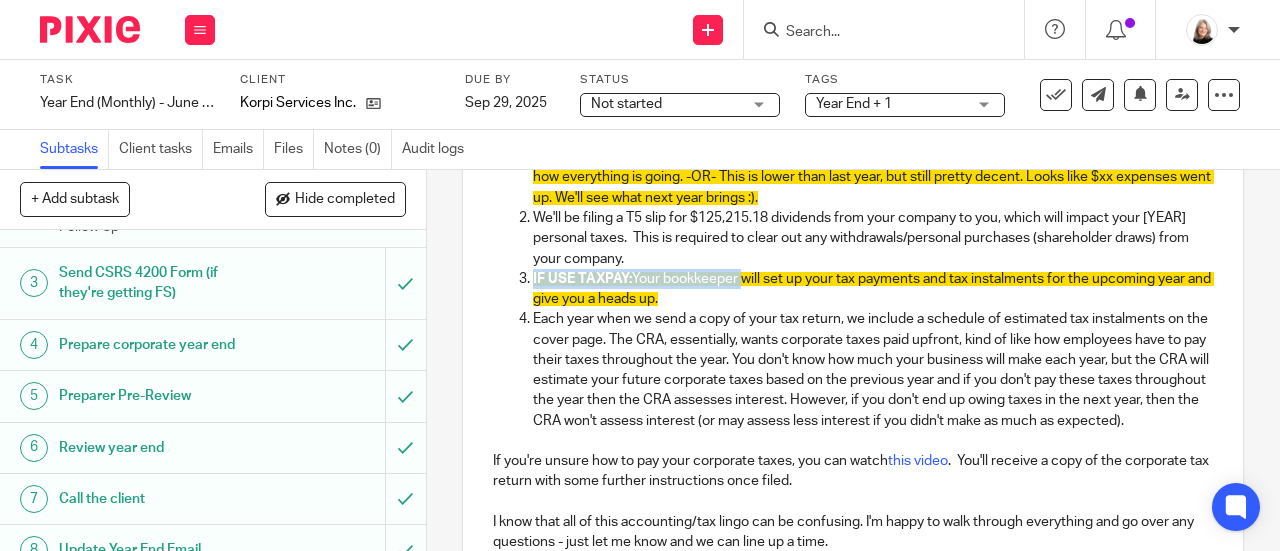 drag, startPoint x: 735, startPoint y: 283, endPoint x: 528, endPoint y: 291, distance: 207.15453 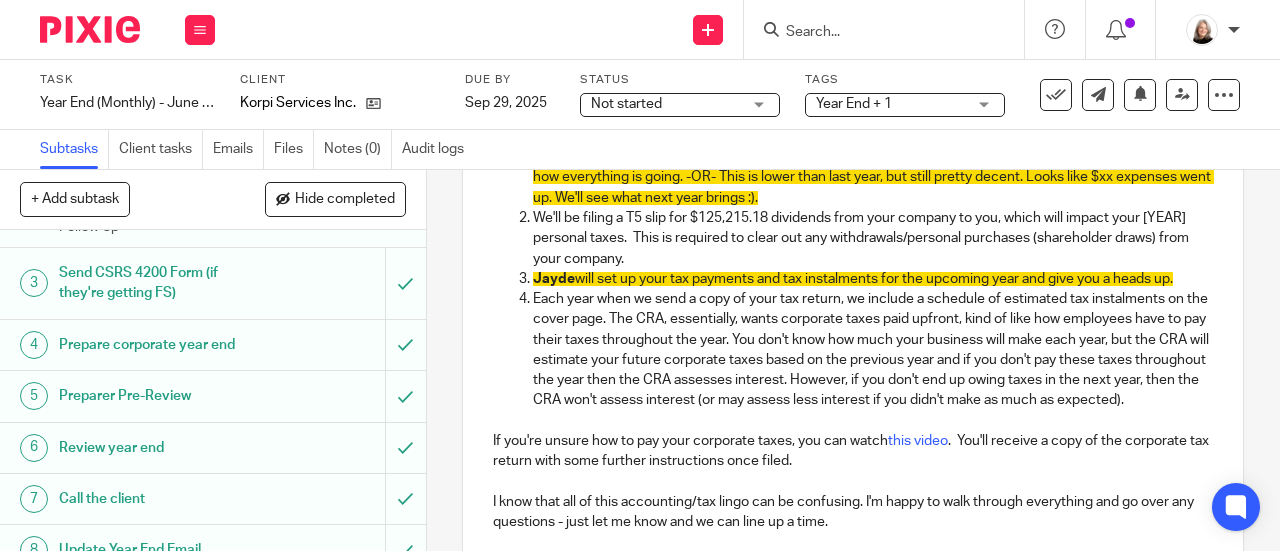 drag, startPoint x: 1183, startPoint y: 281, endPoint x: 520, endPoint y: 247, distance: 663.8712 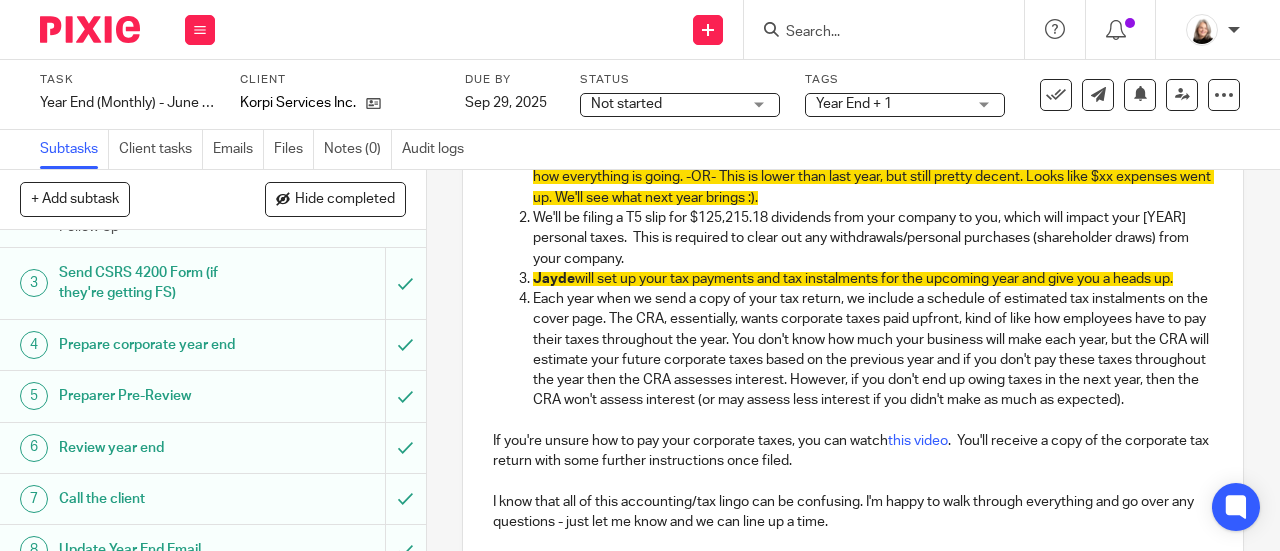 click on "Pre-tax, net of accounting adjustments, you made around  $xx  this year ($xx pre-tax earnings + $xx amortization + $xx management salaries). This is higher than last year - nice work! Hopefully you're happy with how everything is going. -OR- This is lower than last year, but still pretty decent. Looks like $xx expenses went up. We'll see what next year brings :). We'll be filing a T5 slip for $125,215.18 dividends from your company to you, which will impact your 2025 personal taxes.  This is required to clear out any withdrawals/personal purchases (shareholder draws) from your company. Jayde  will set up your tax payments and tax instalments for the upcoming year and give you a heads up." at bounding box center (853, 269) 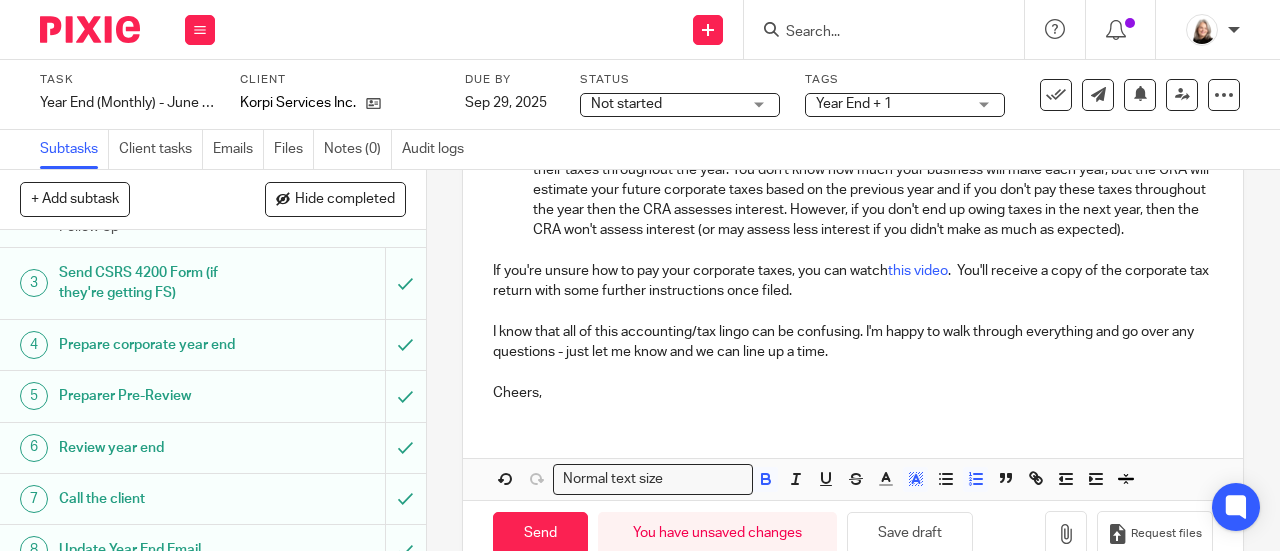 scroll, scrollTop: 774, scrollLeft: 0, axis: vertical 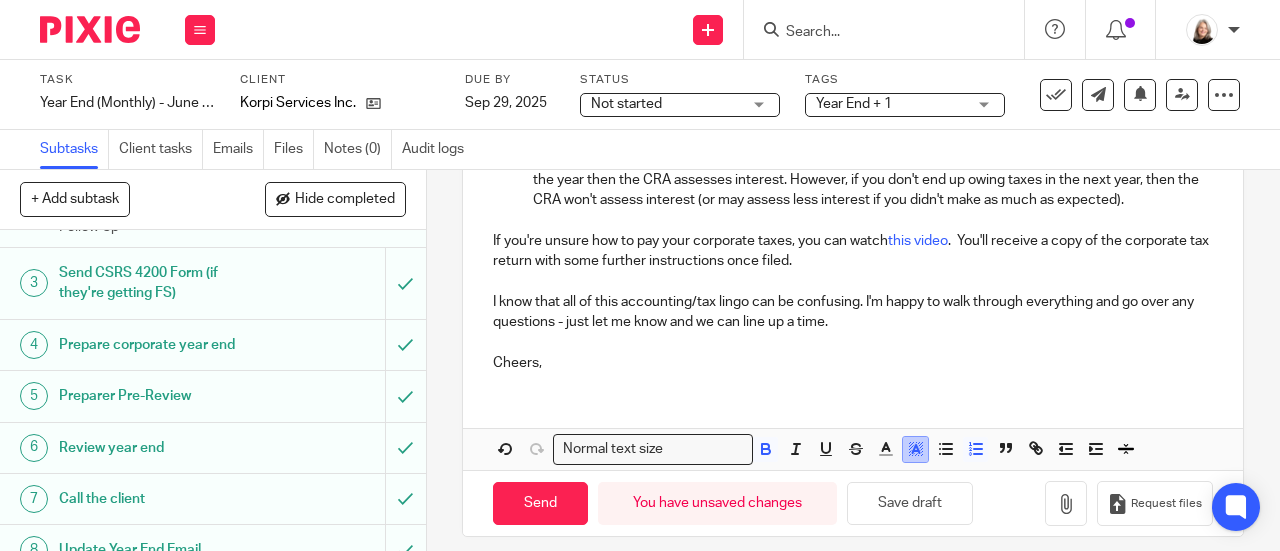 click 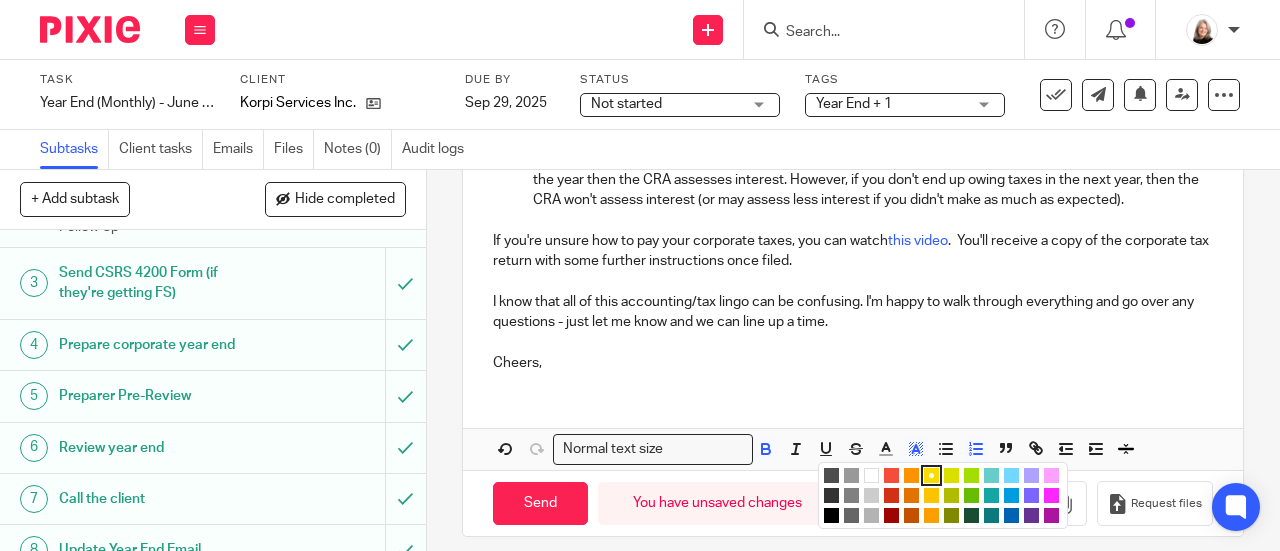 click at bounding box center (871, 475) 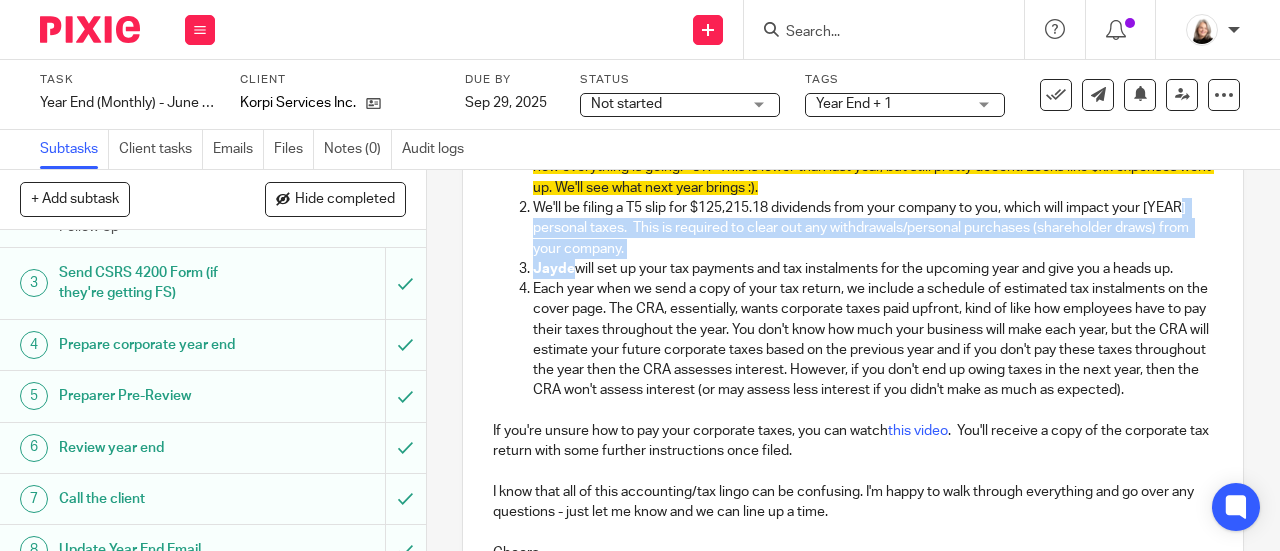 scroll, scrollTop: 574, scrollLeft: 0, axis: vertical 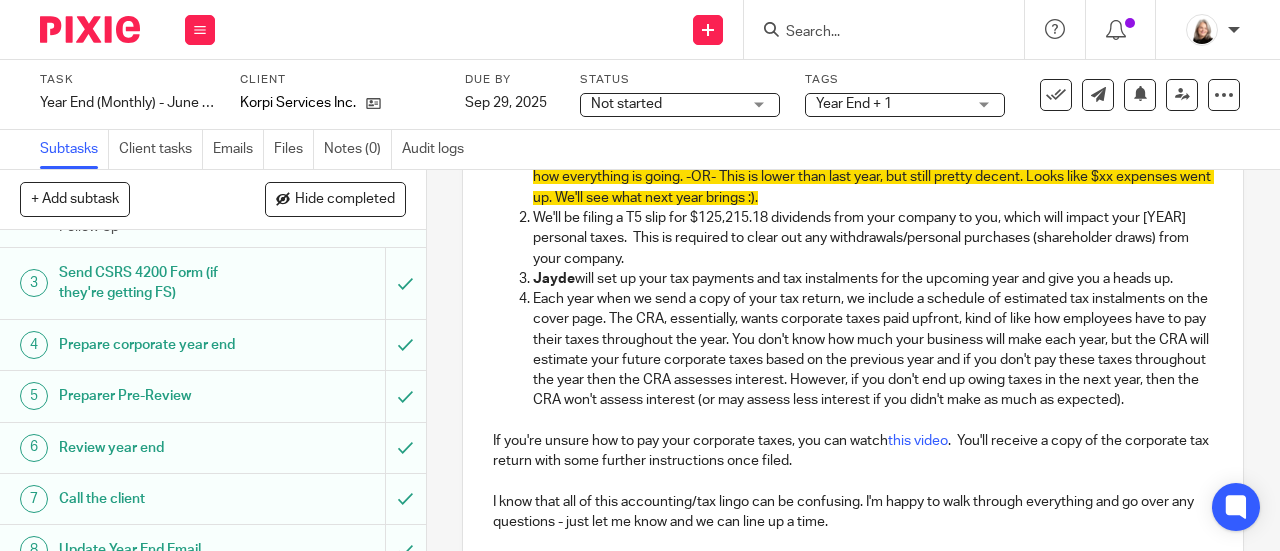 click on "Each year when we send a copy of your tax return, we include a schedule of estimated tax instalments on the cover page. The CRA, essentially, wants corporate taxes paid upfront, kind of like how employees have to pay their taxes throughout the year. You don't know how much your business will make each year, but the CRA will estimate your future corporate taxes based on the previous year and if you don't pay these taxes throughout the year then the CRA assesses interest. However, if you don't end up owing taxes in the next year, then the CRA won't assess interest (or may assess less interest if you didn't make as much as expected)." at bounding box center [873, 350] 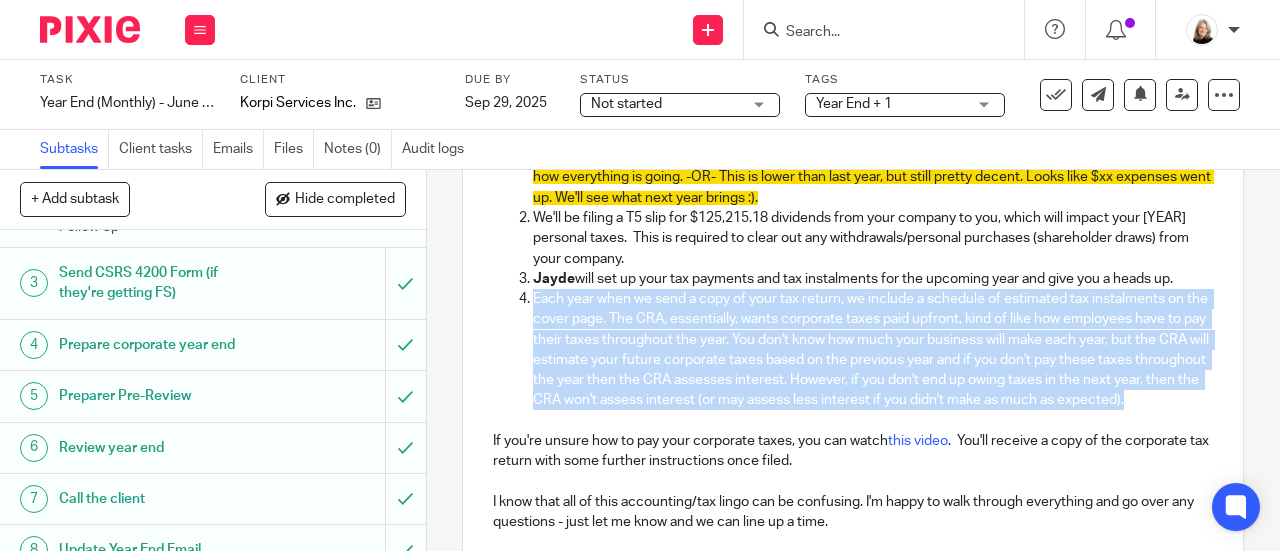 drag, startPoint x: 639, startPoint y: 417, endPoint x: 499, endPoint y: 297, distance: 184.39088 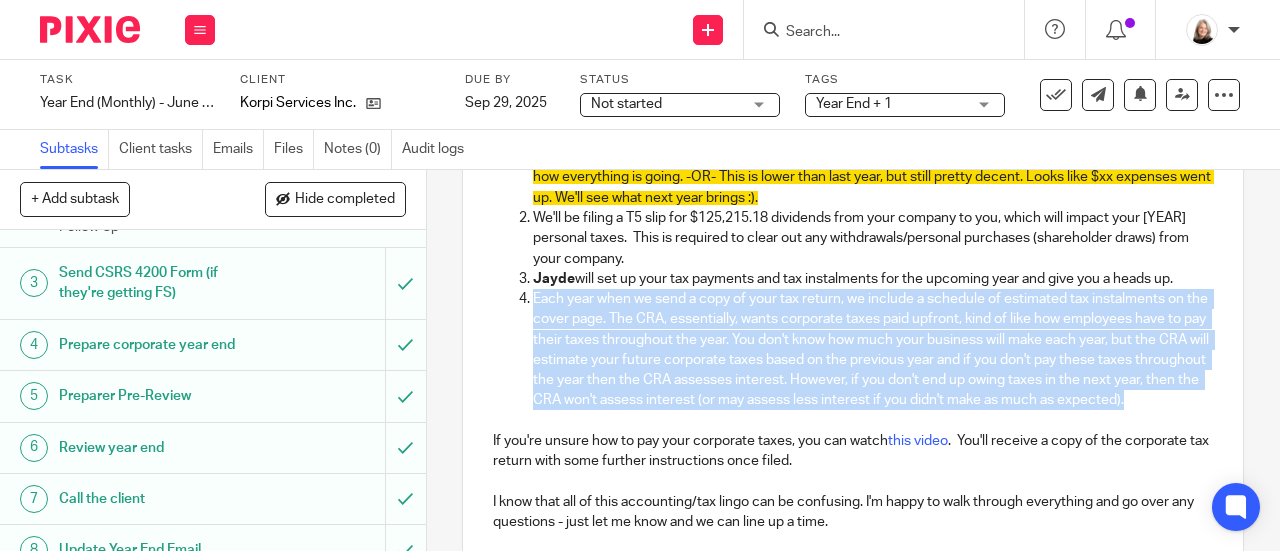 click on "Pre-tax, net of accounting adjustments, you made around  $xx  this year ($xx pre-tax earnings + $xx amortization + $xx management salaries). This is higher than last year - nice work! Hopefully you're happy with how everything is going. -OR- This is lower than last year, but still pretty decent. Looks like $xx expenses went up. We'll see what next year brings :). We'll be filing a T5 slip for $125,215.18 dividends from your company to you, which will impact your 2025 personal taxes.  This is required to clear out any withdrawals/personal purchases (shareholder draws) from your company. Jayde  will set up your tax payments and tax instalments for the upcoming year and give you a heads up." at bounding box center [853, 269] 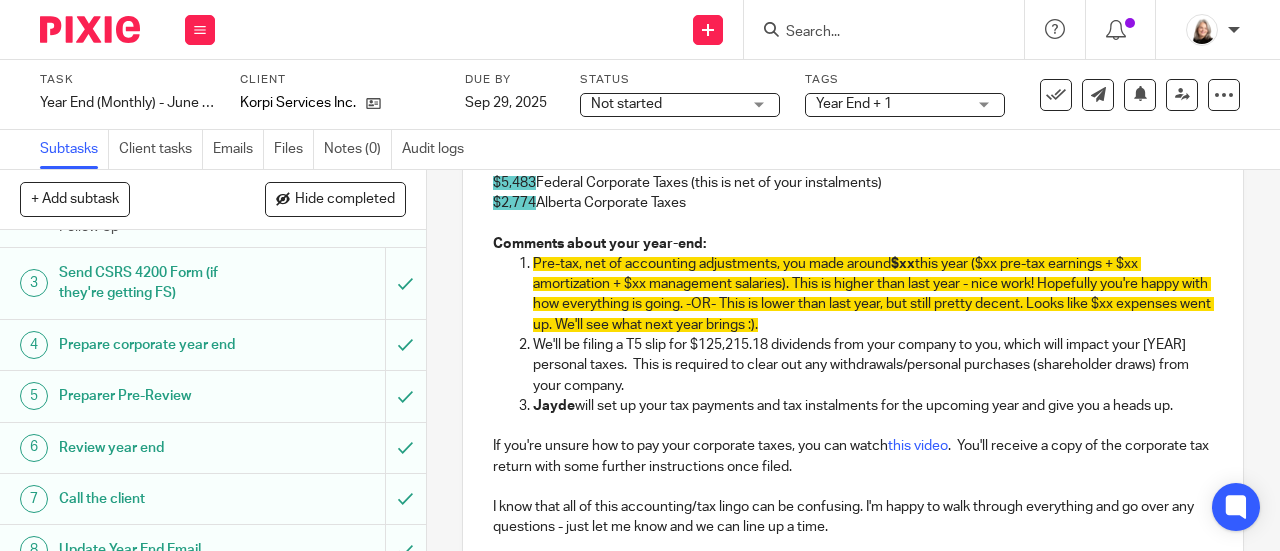 scroll, scrollTop: 374, scrollLeft: 0, axis: vertical 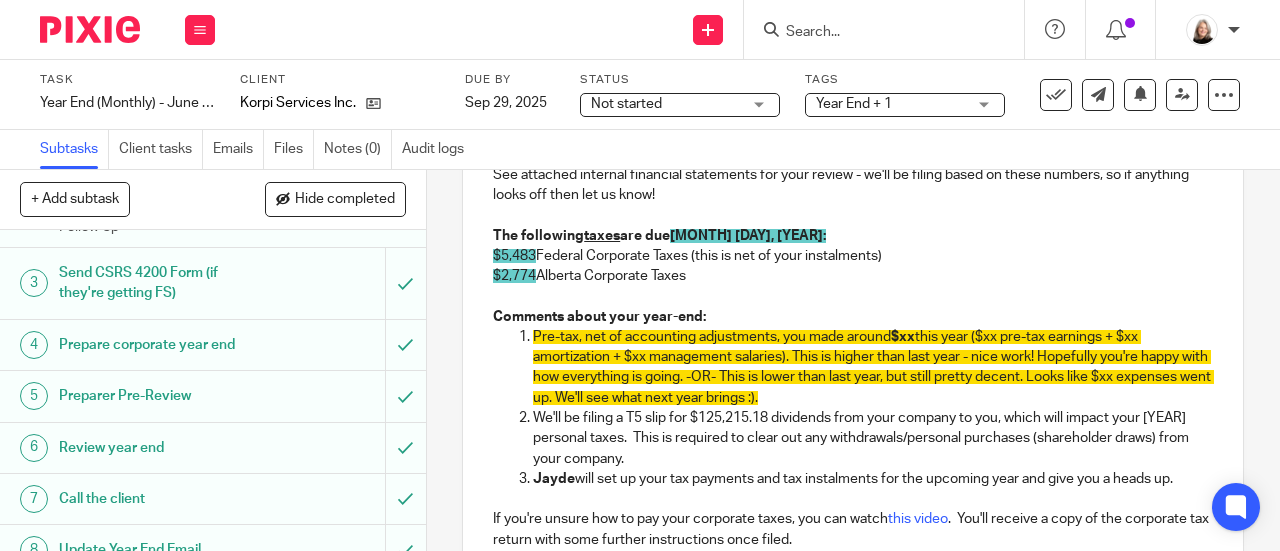 drag, startPoint x: 700, startPoint y: 279, endPoint x: 558, endPoint y: 239, distance: 147.52628 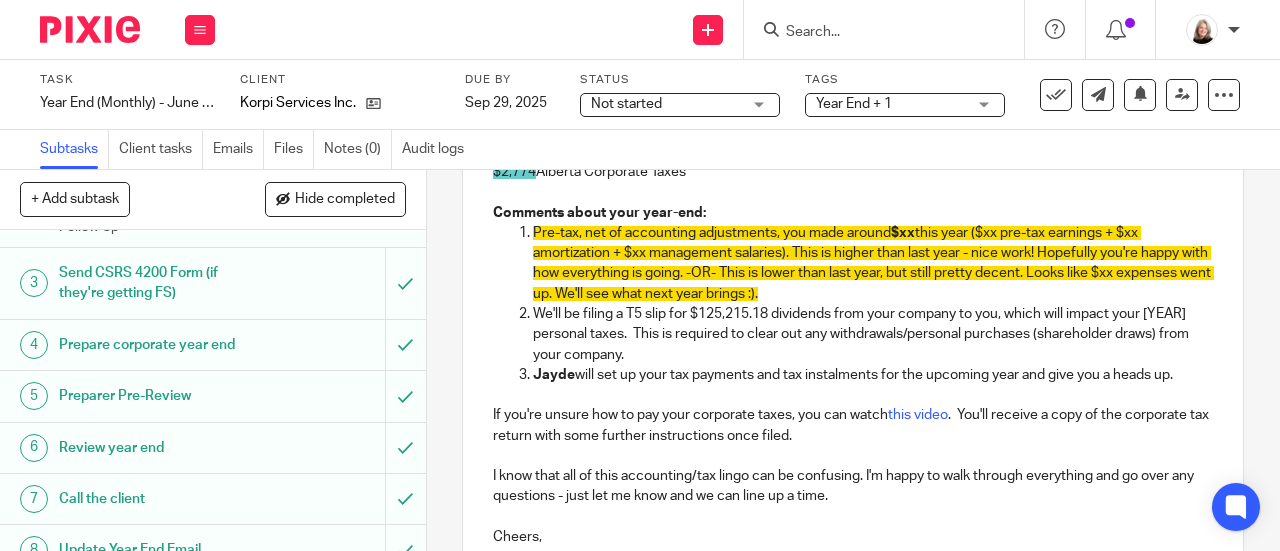 scroll, scrollTop: 672, scrollLeft: 0, axis: vertical 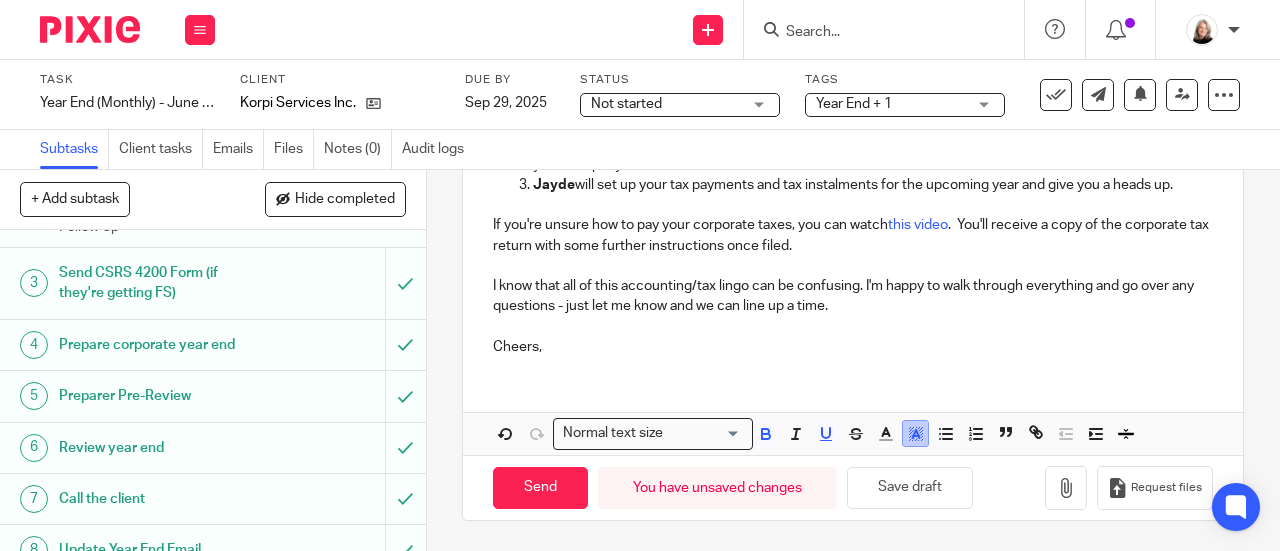 click 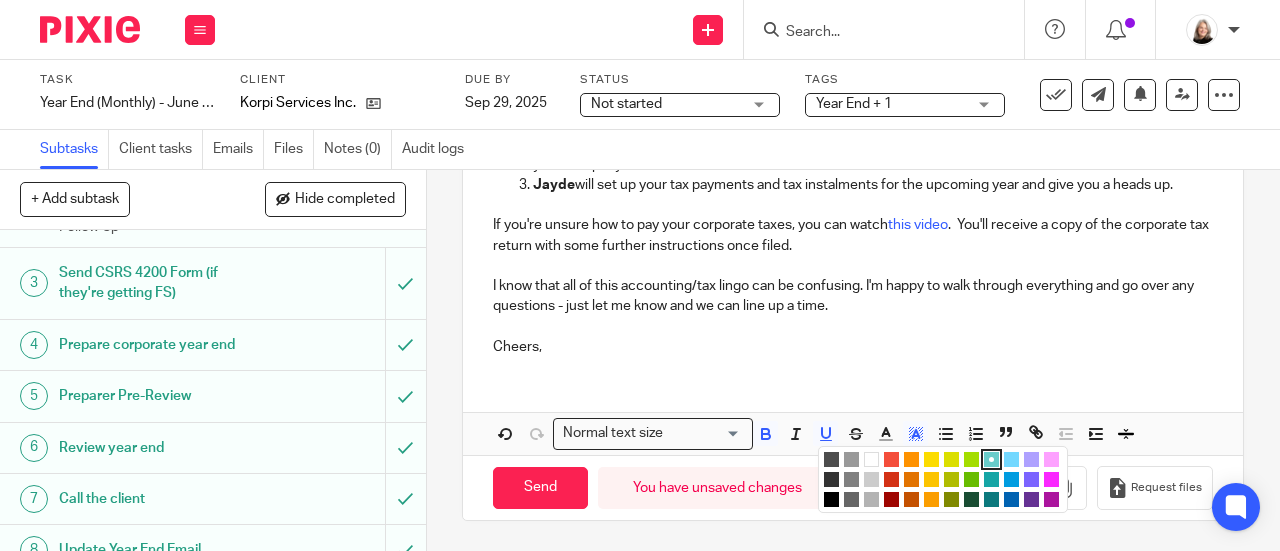 click at bounding box center (871, 459) 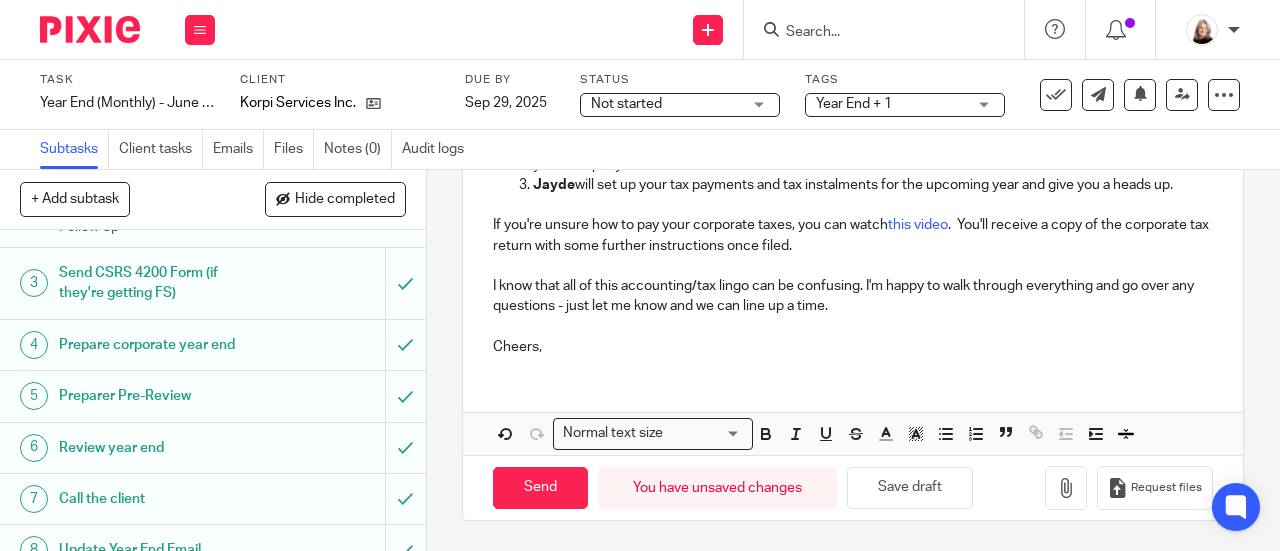 click at bounding box center (853, 205) 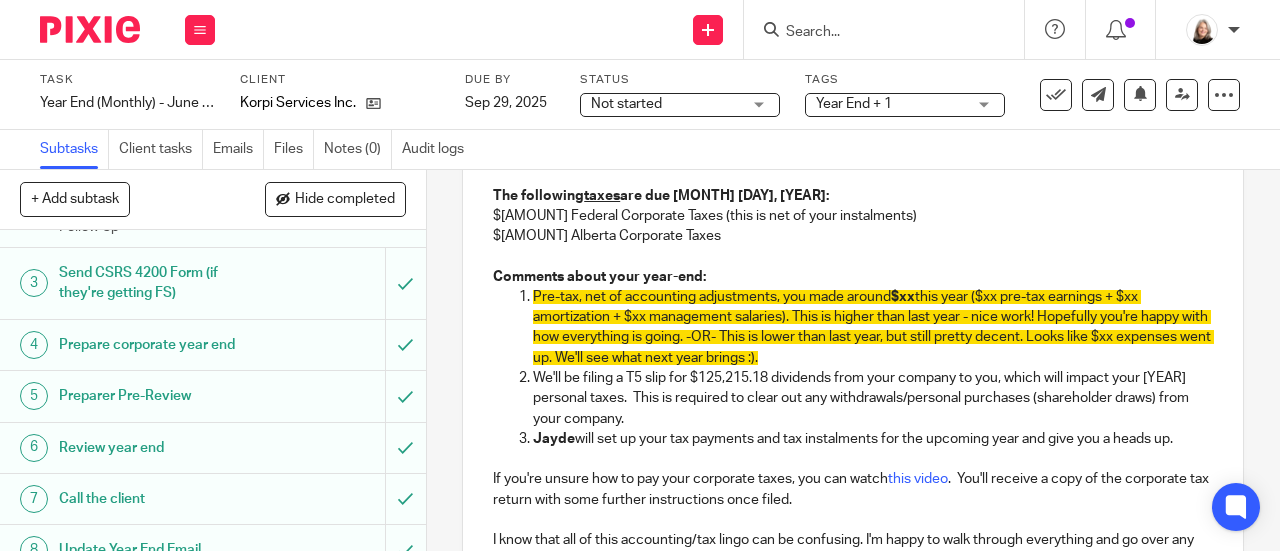 scroll, scrollTop: 372, scrollLeft: 0, axis: vertical 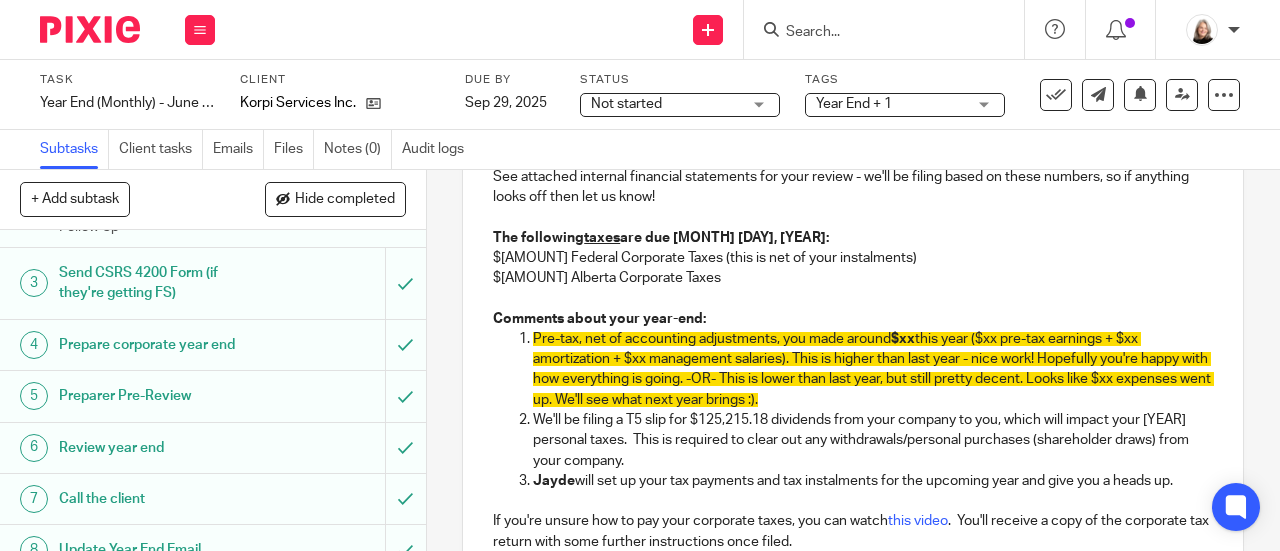 click on "$5,483  Federal Corporate Taxes (this is net of your instalments)" at bounding box center (853, 258) 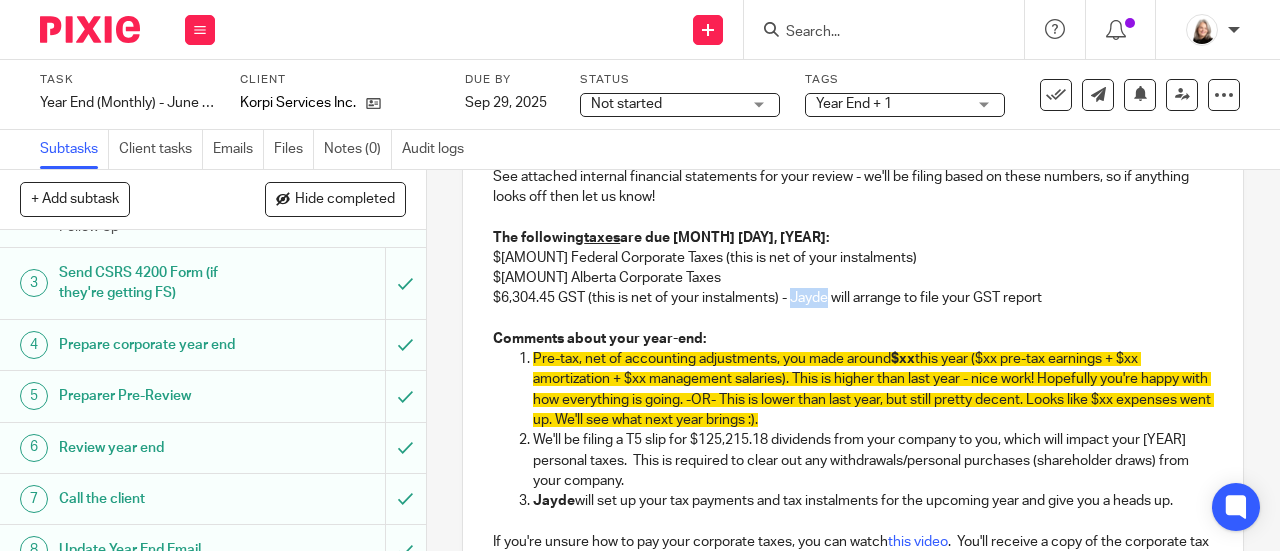 drag, startPoint x: 788, startPoint y: 309, endPoint x: 826, endPoint y: 307, distance: 38.052597 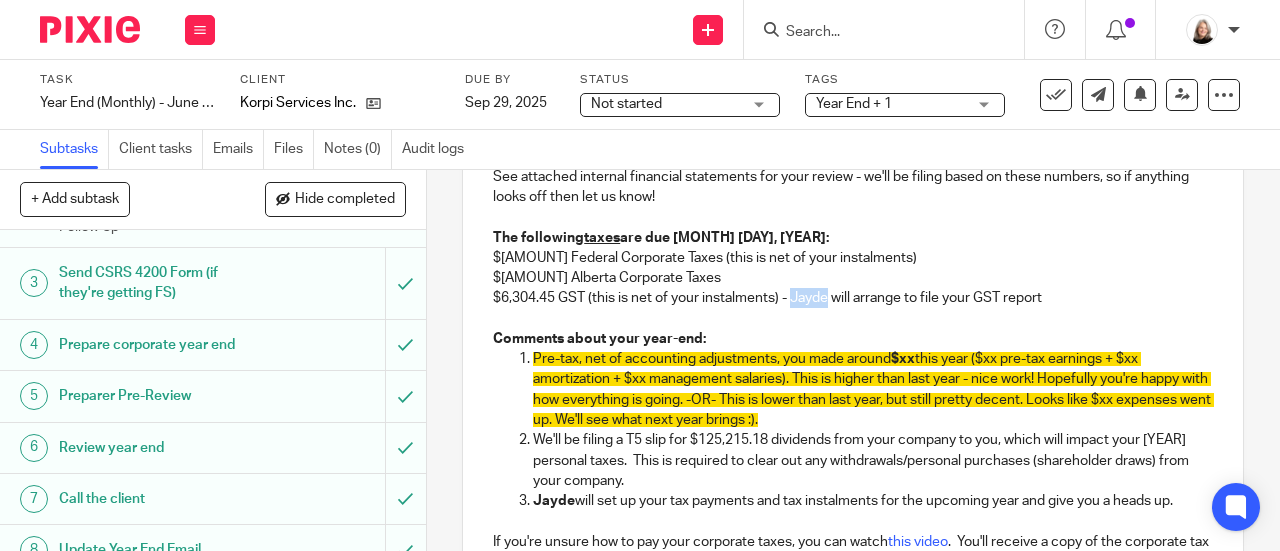 click on "$6,304.45 GST (this is net of your instalments) - Jayde will arrange to file your GST report" at bounding box center (853, 298) 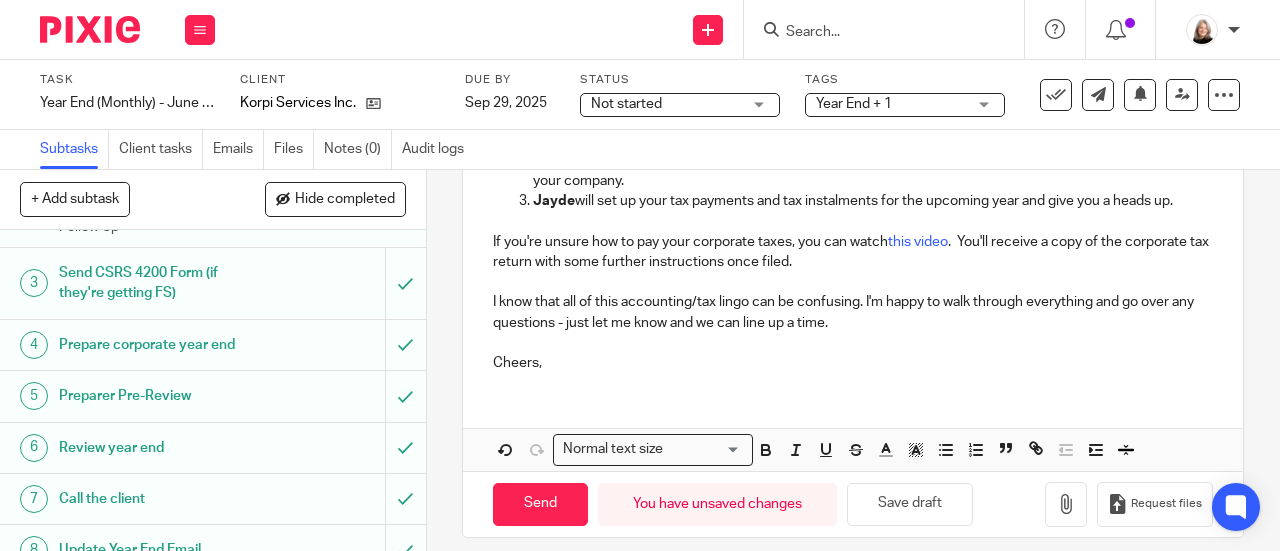 scroll, scrollTop: 692, scrollLeft: 0, axis: vertical 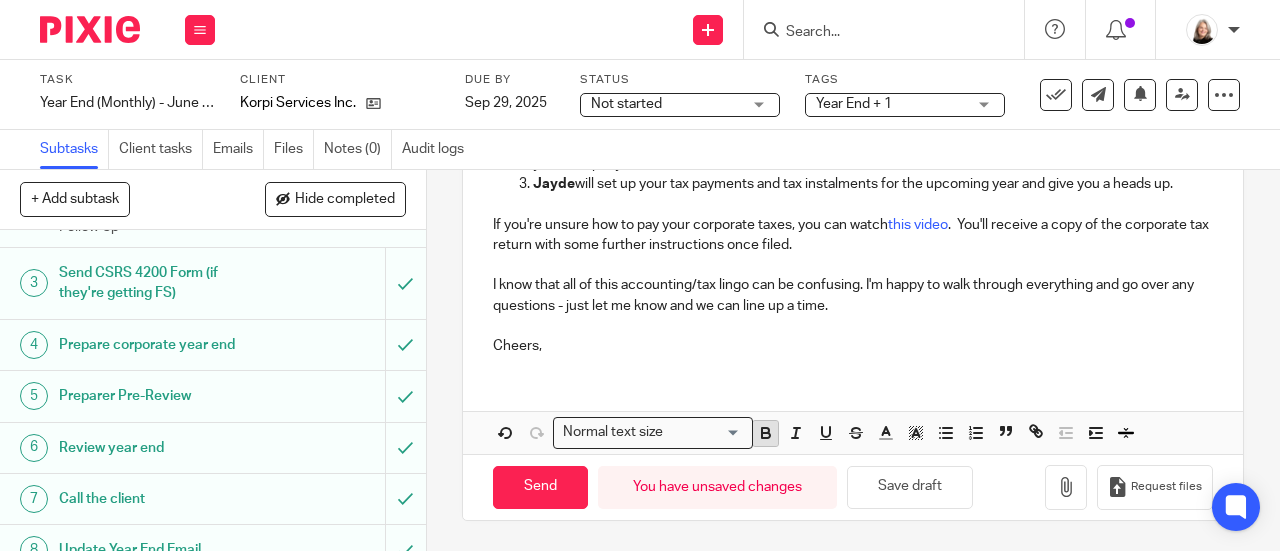 click 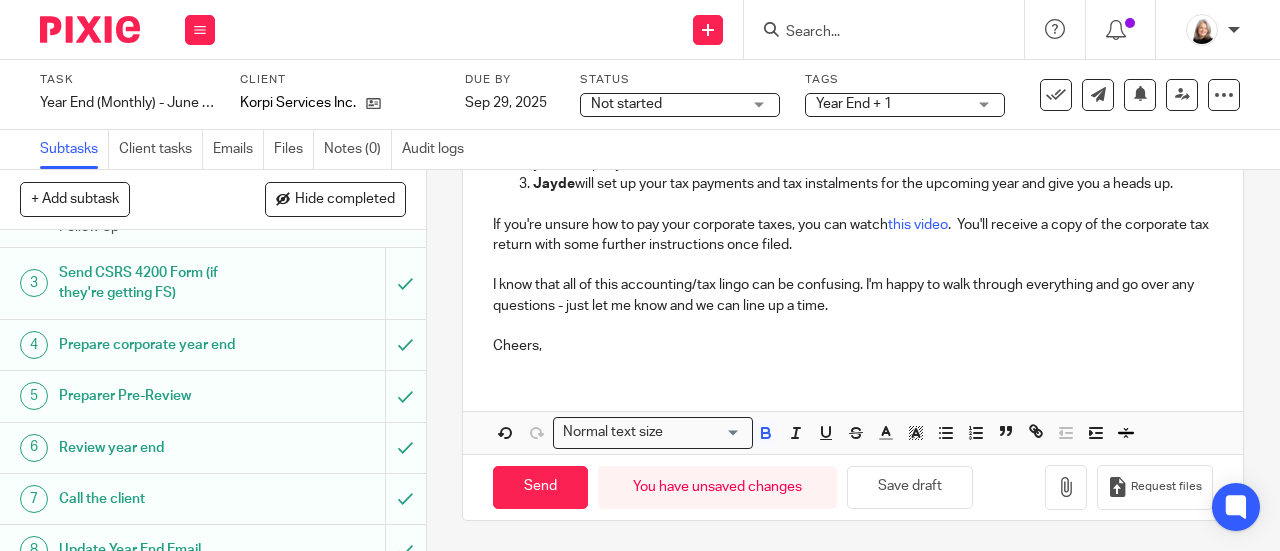 scroll, scrollTop: 494, scrollLeft: 0, axis: vertical 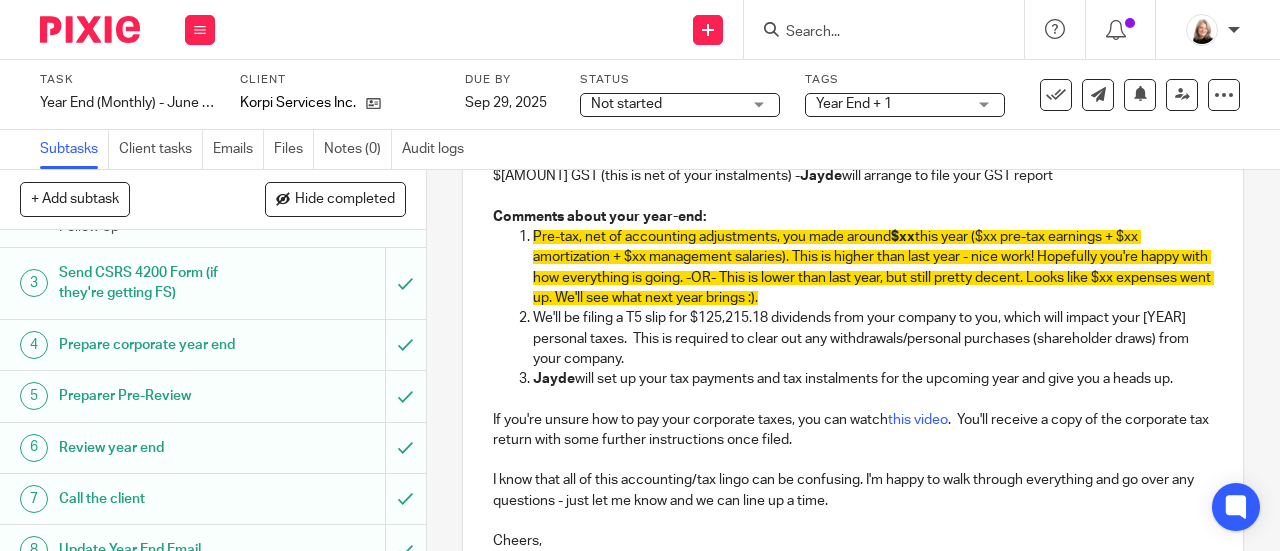click on "We'll be filing a T5 slip for $125,215.18 dividends from your company to you, which will impact your 2025 personal taxes.  This is required to clear out any withdrawals/personal purchases (shareholder draws) from your company." at bounding box center (873, 338) 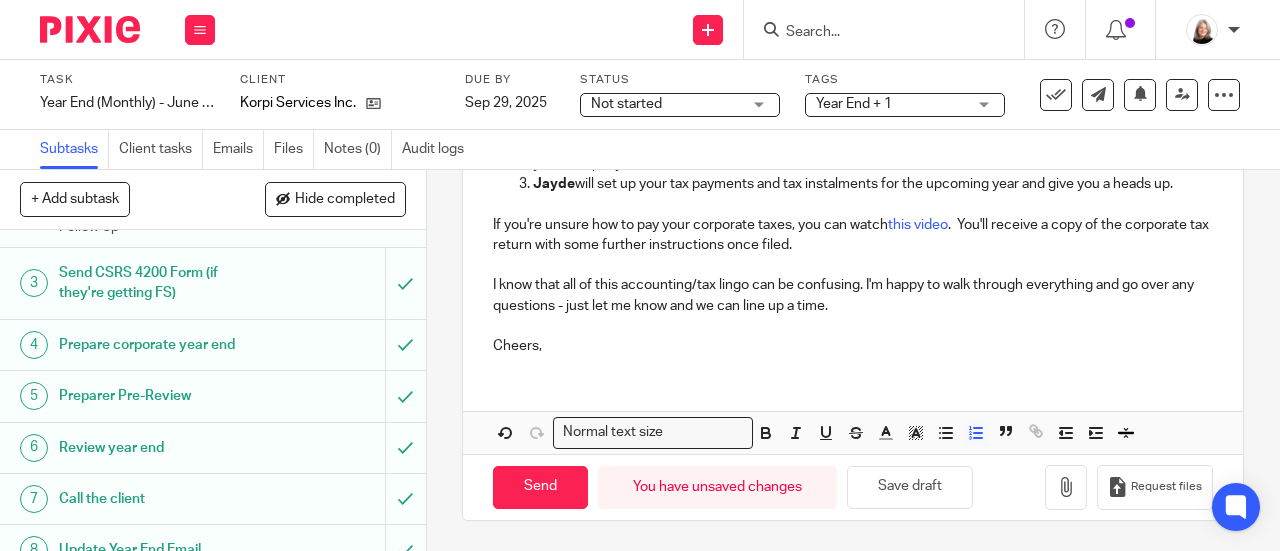 scroll, scrollTop: 692, scrollLeft: 0, axis: vertical 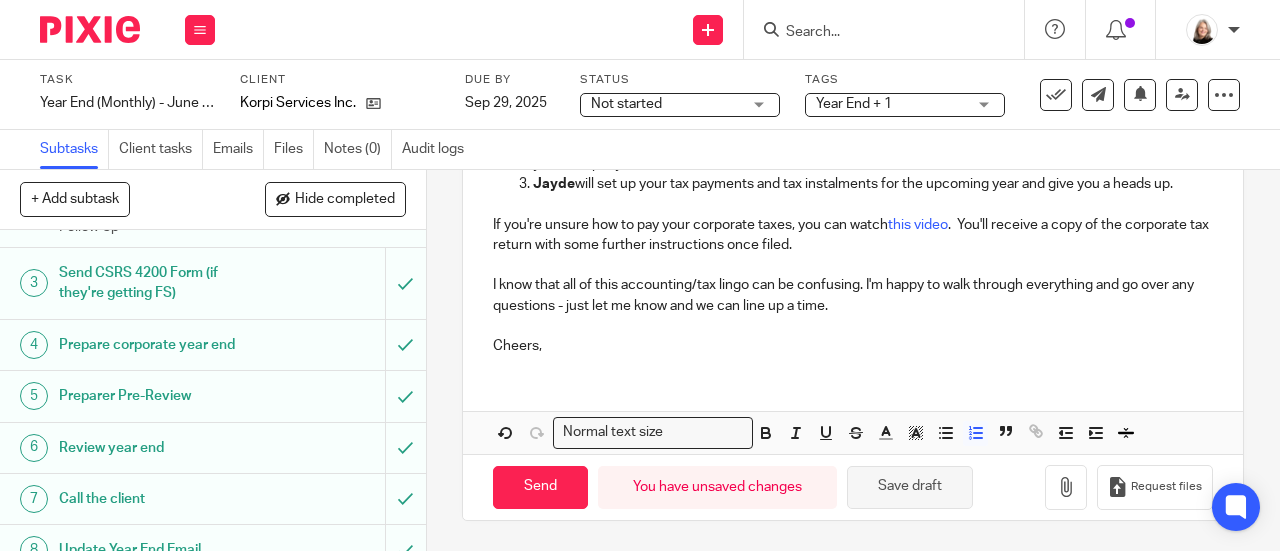 click on "Save draft" at bounding box center (910, 487) 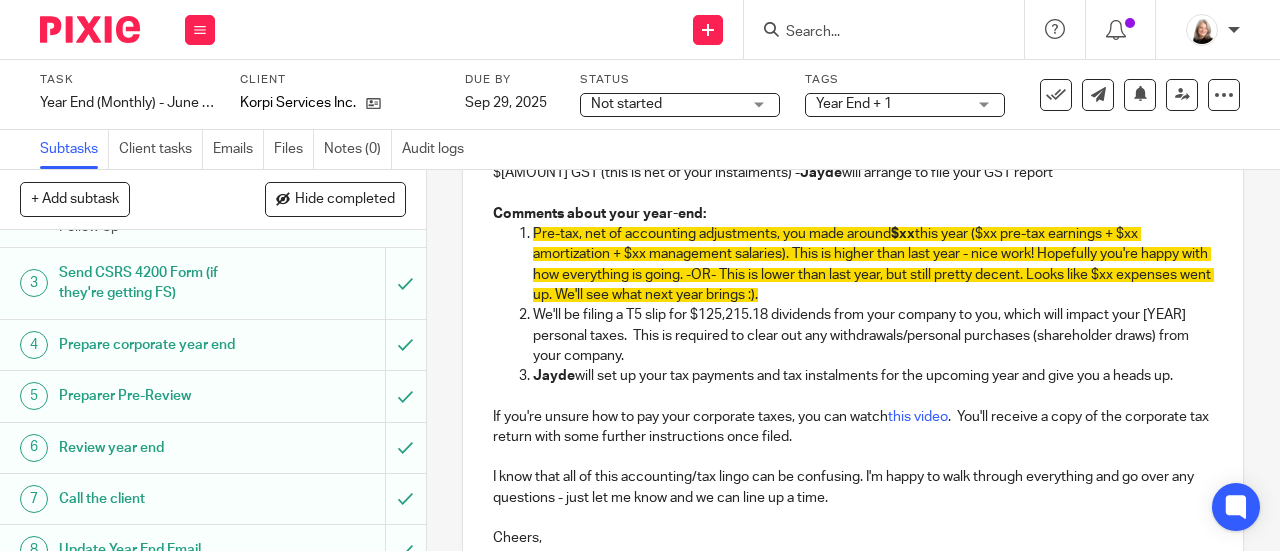 scroll, scrollTop: 492, scrollLeft: 0, axis: vertical 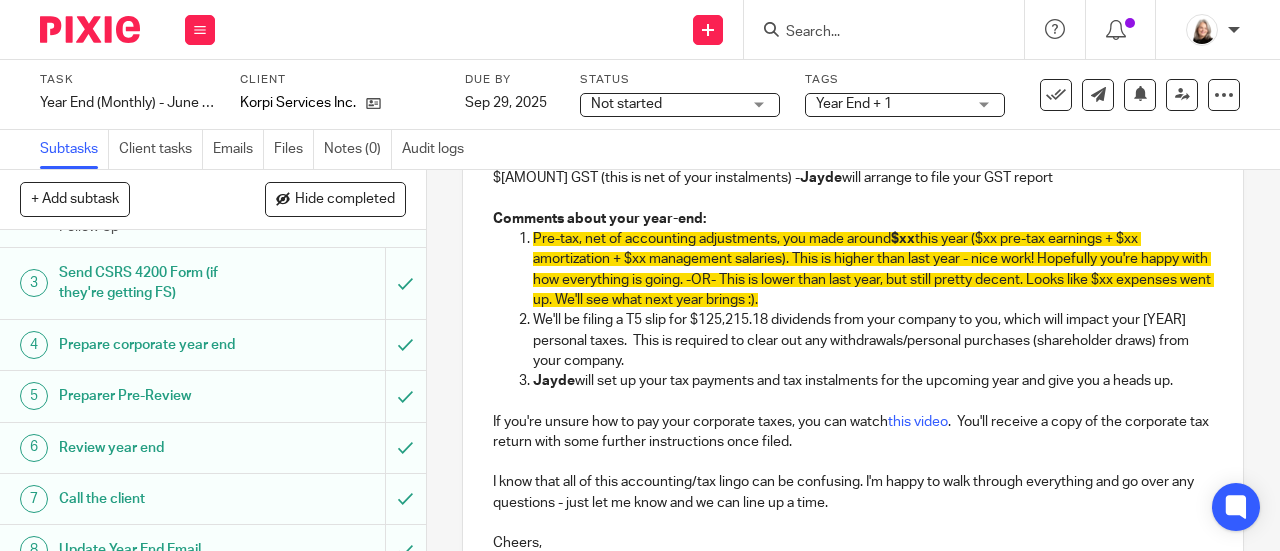 click on "We'll be filing a T5 slip for $125,215.18 dividends from your company to you, which will impact your 2025 personal taxes.  This is required to clear out any withdrawals/personal purchases (shareholder draws) from your company." at bounding box center (873, 340) 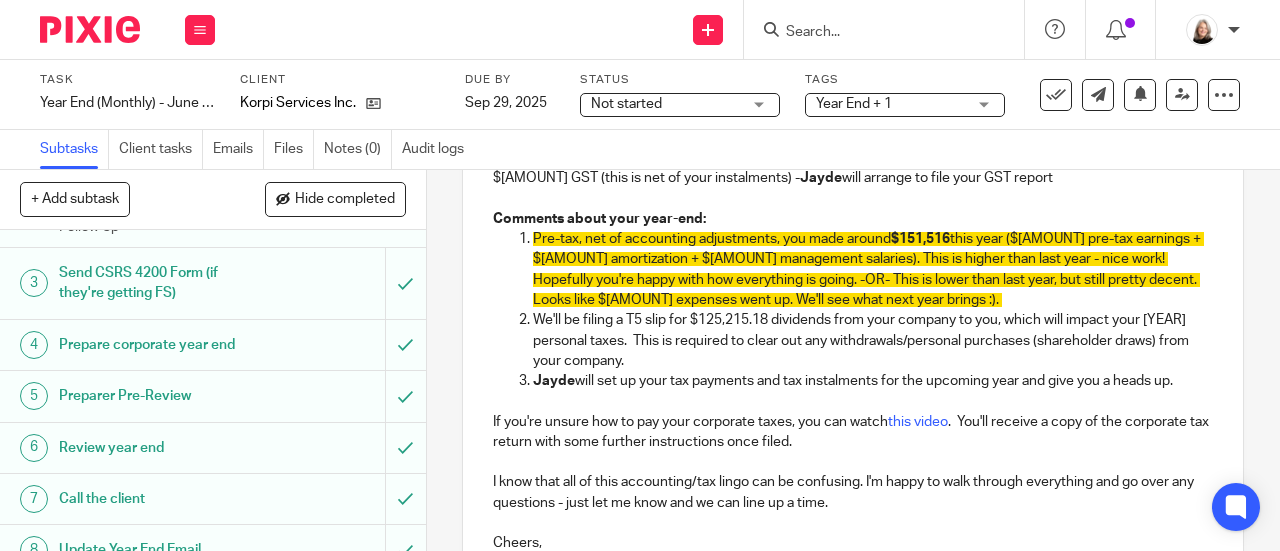 click on "this year ($139,766 pre-tax earnings + $xx amortization + $xx management salaries). This is higher than last year - nice work! Hopefully you're happy with how everything is going. -OR- This is lower than last year, but still pretty decent. Looks like $xx expenses went up. We'll see what next year brings :)." at bounding box center (868, 269) 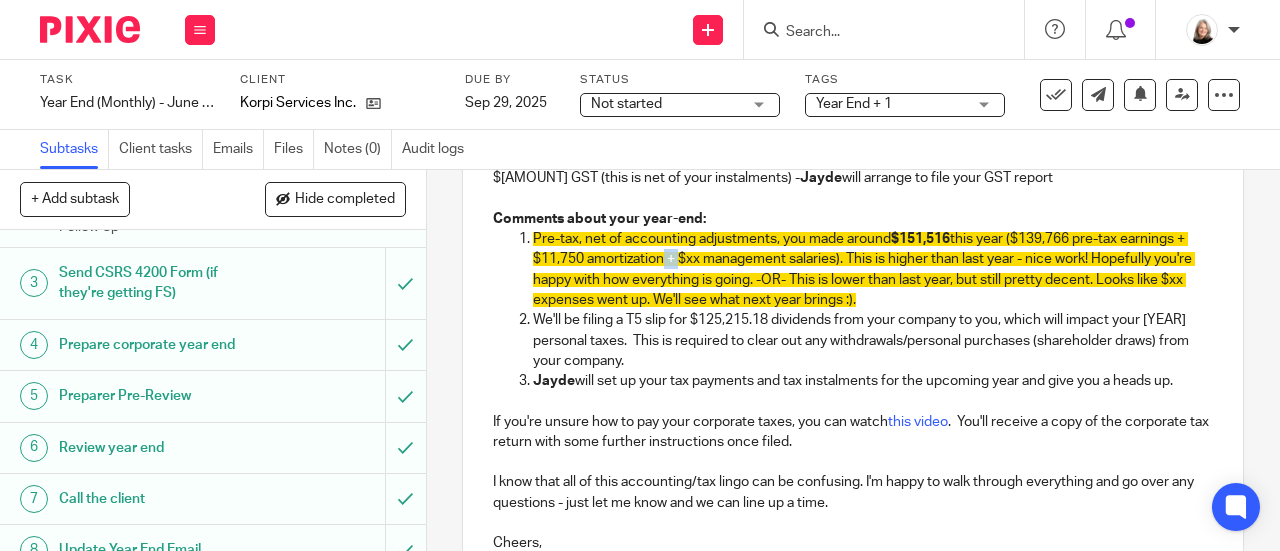 drag, startPoint x: 668, startPoint y: 270, endPoint x: 680, endPoint y: 270, distance: 12 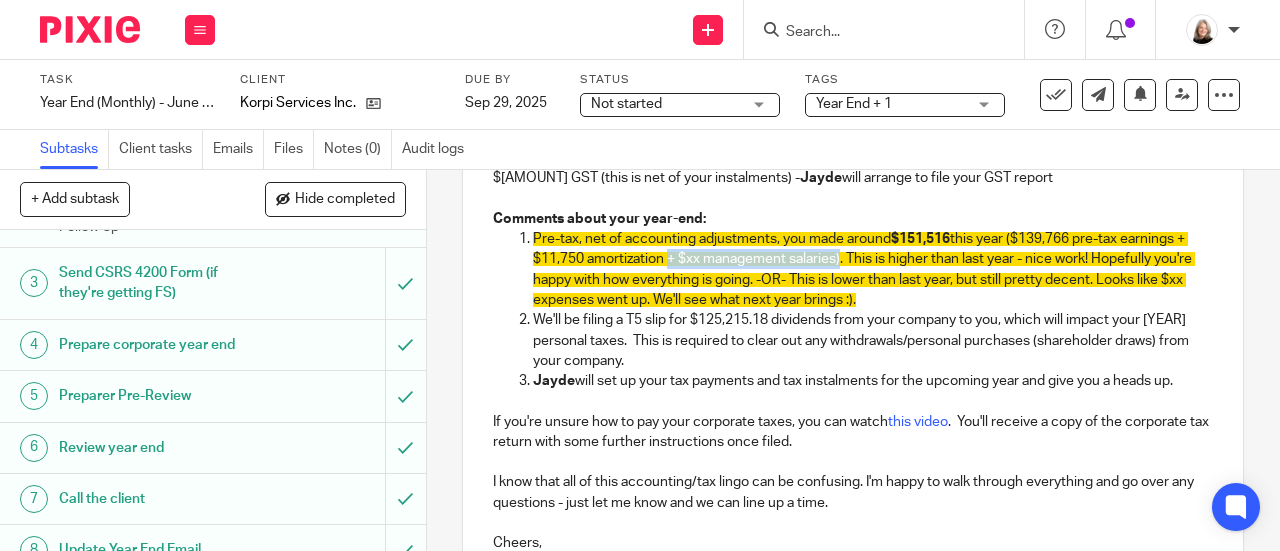 drag, startPoint x: 672, startPoint y: 266, endPoint x: 845, endPoint y: 273, distance: 173.14156 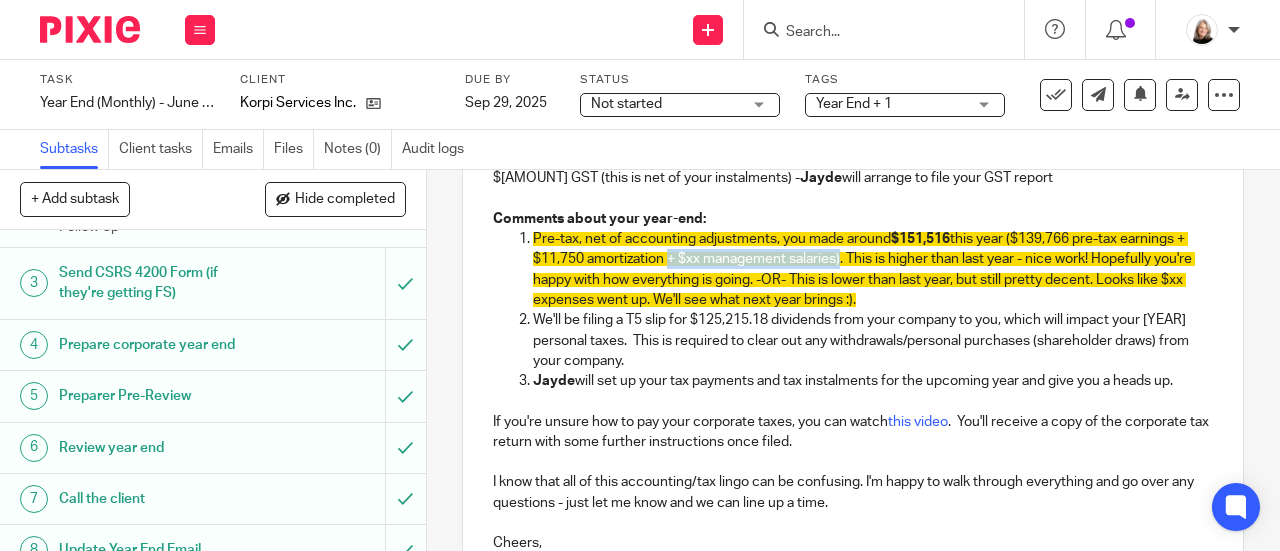 click on "Pre-tax, net of accounting adjustments, you made around  $151,516  this year ($139,766 pre-tax earnings + $11,750 amortization + $xx management salaries). This is higher than last year - nice work! Hopefully you're happy with how everything is going. -OR- This is lower than last year, but still pretty decent. Looks like $xx expenses went up. We'll see what next year brings :)." at bounding box center [873, 269] 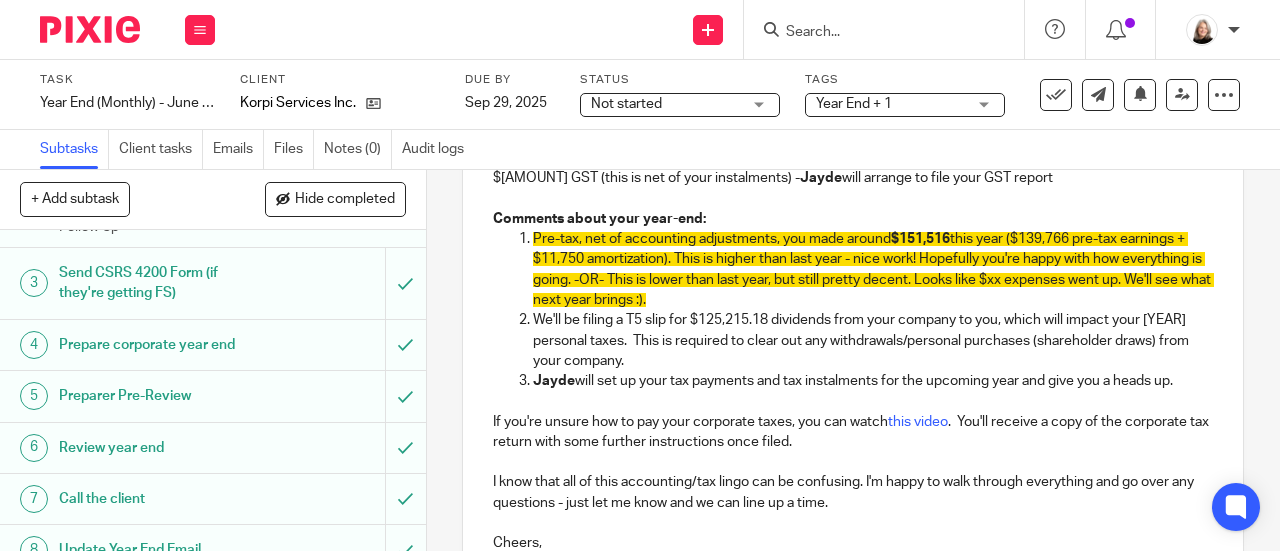 click on "this year ($139,766 pre-tax earnings + $11,750 amortization). This is higher than last year - nice work! Hopefully you're happy with how everything is going. -OR- This is lower than last year, but still pretty decent. Looks like $xx expenses went up. We'll see what next year brings :)." at bounding box center [873, 269] 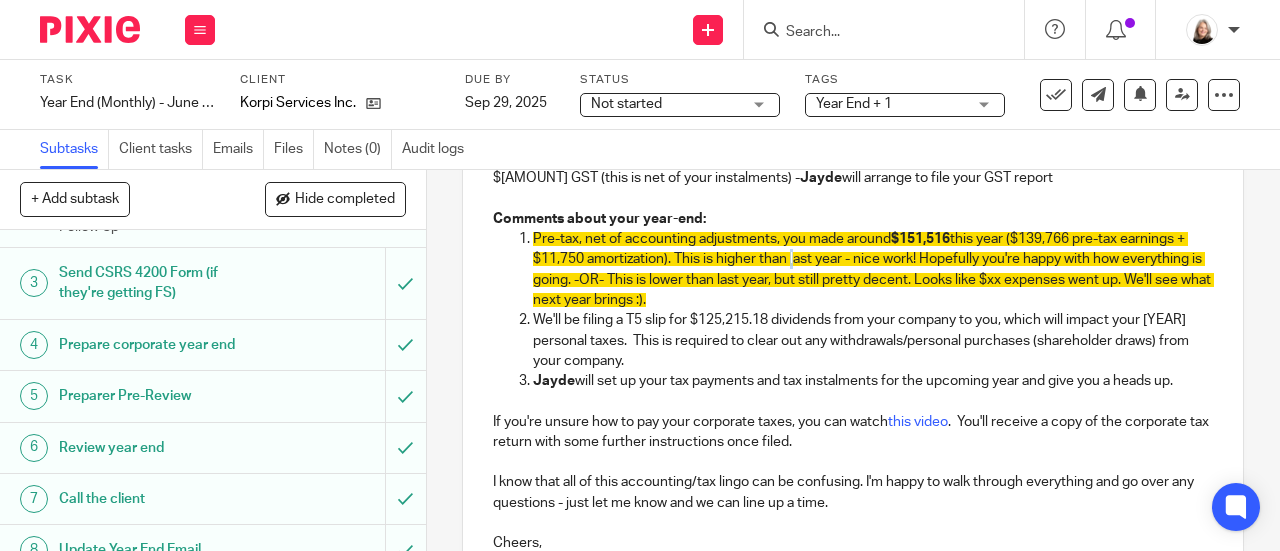 click on "this year ($139,766 pre-tax earnings + $11,750 amortization). This is higher than last year - nice work! Hopefully you're happy with how everything is going. -OR- This is lower than last year, but still pretty decent. Looks like $xx expenses went up. We'll see what next year brings :)." at bounding box center (873, 269) 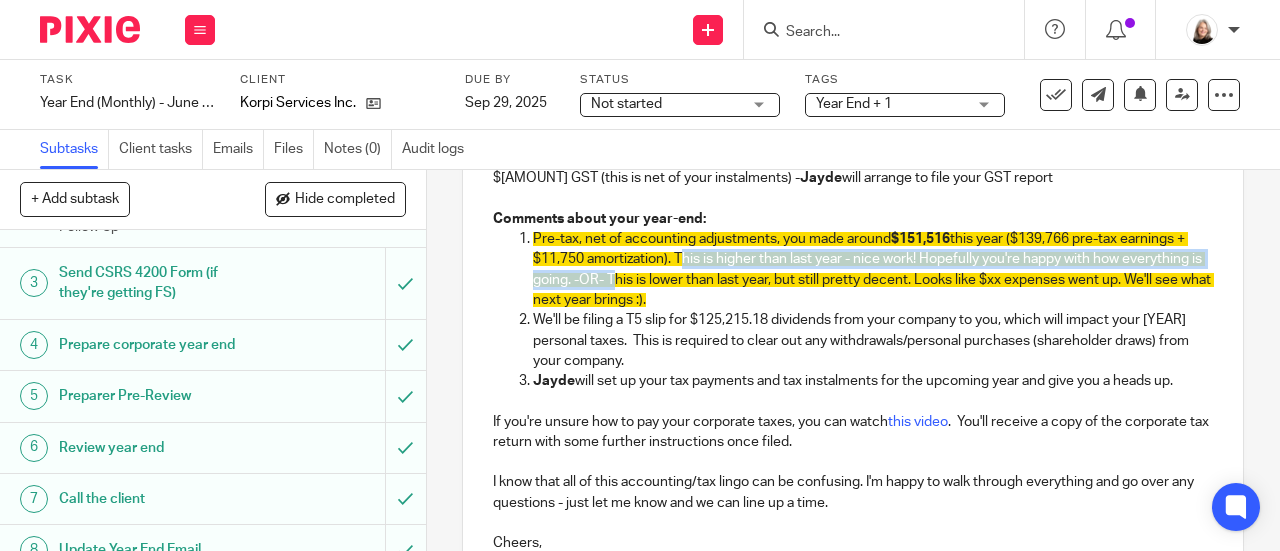 drag, startPoint x: 688, startPoint y: 289, endPoint x: 682, endPoint y: 268, distance: 21.84033 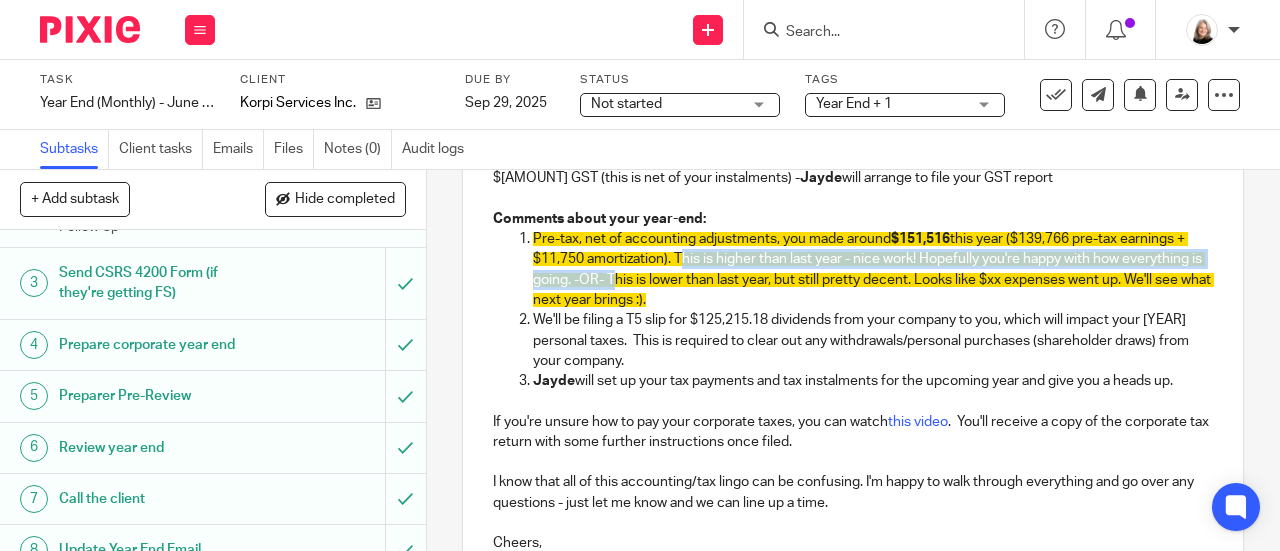 click on "this year ($139,766 pre-tax earnings + $11,750 amortization). This is higher than last year - nice work! Hopefully you're happy with how everything is going. -OR- This is lower than last year, but still pretty decent. Looks like $xx expenses went up. We'll see what next year brings :)." at bounding box center (873, 269) 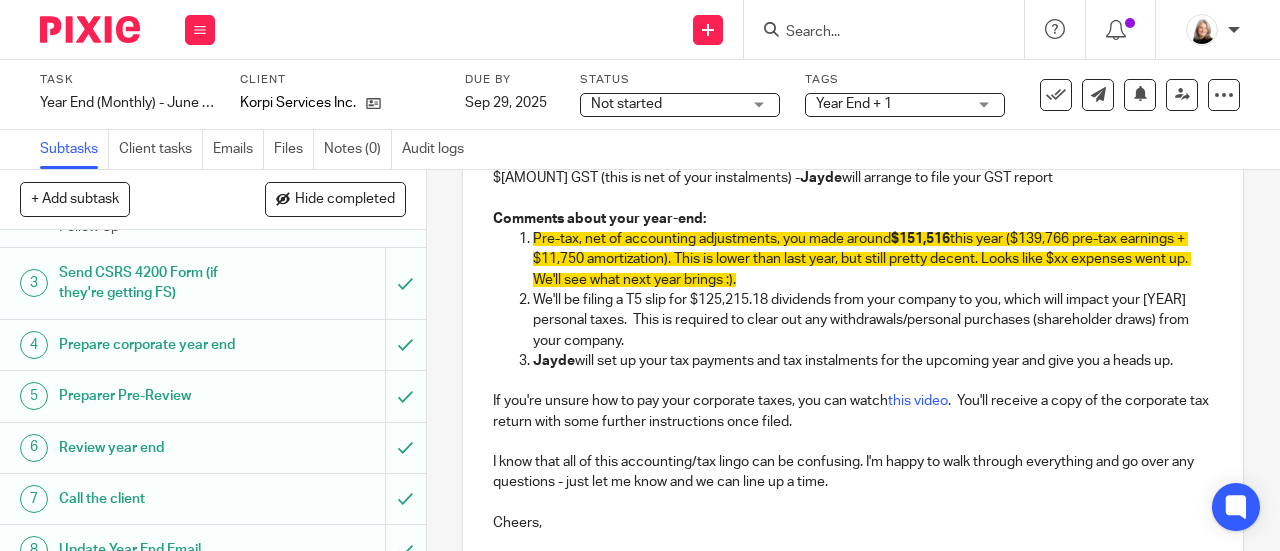 click on "We'll be filing a T5 slip for $125,215.18 dividends from your company to you, which will impact your 2025 personal taxes.  This is required to clear out any withdrawals/personal purchases (shareholder draws) from your company." at bounding box center (873, 320) 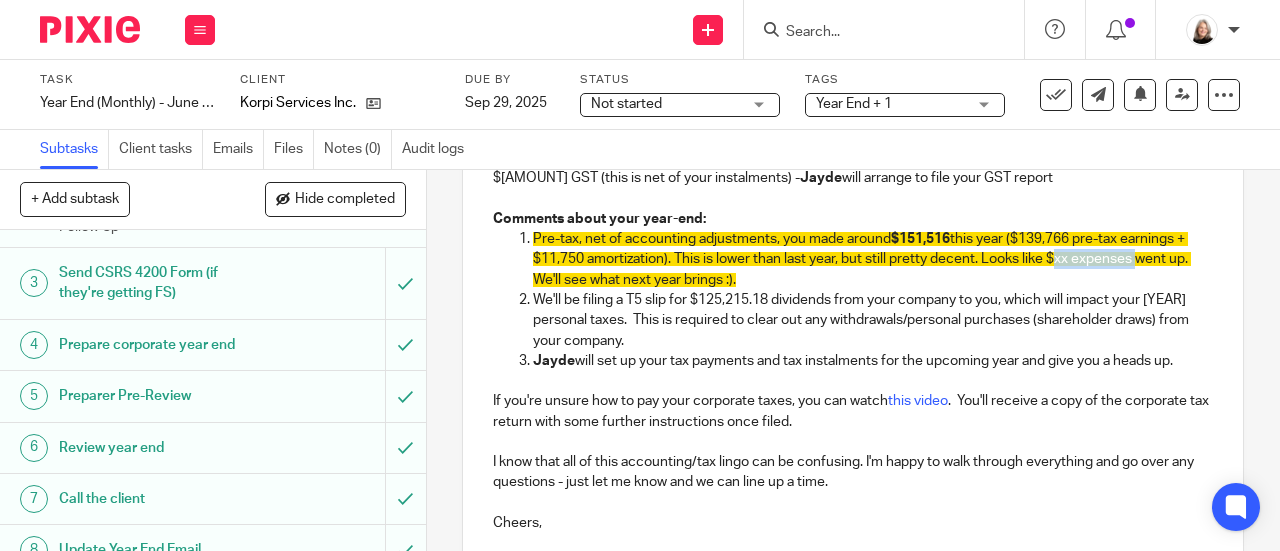 drag, startPoint x: 1082, startPoint y: 266, endPoint x: 1143, endPoint y: 268, distance: 61.03278 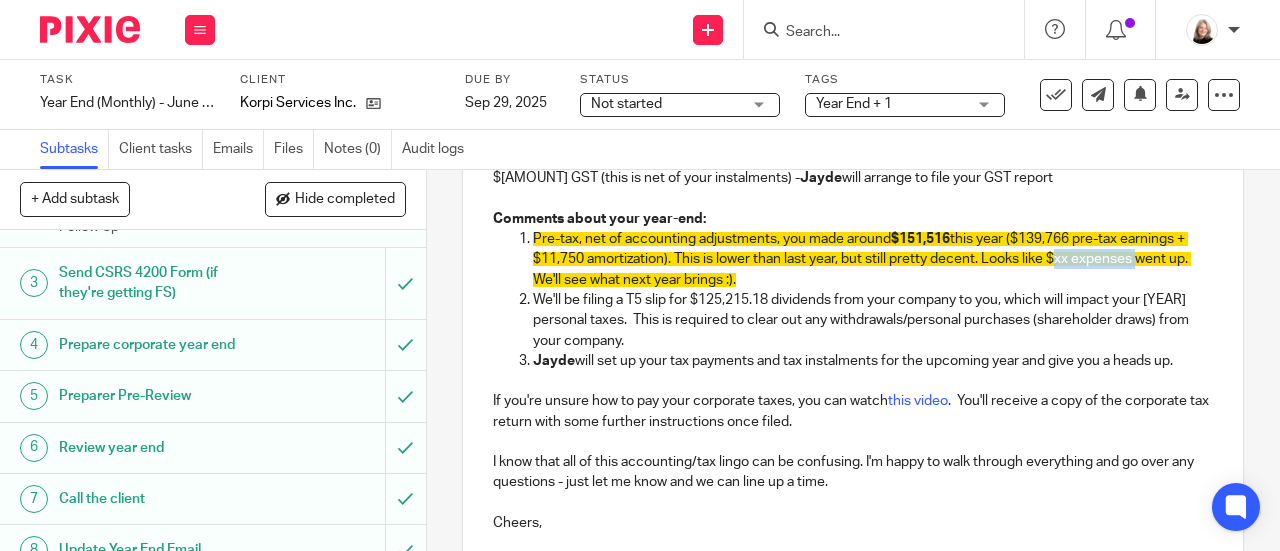 click on "this year ($139,766 pre-tax earnings + $11,750 amortization). This is lower than last year, but still pretty decent. Looks like $xx expenses went up. We'll see what next year brings :)." at bounding box center (862, 259) 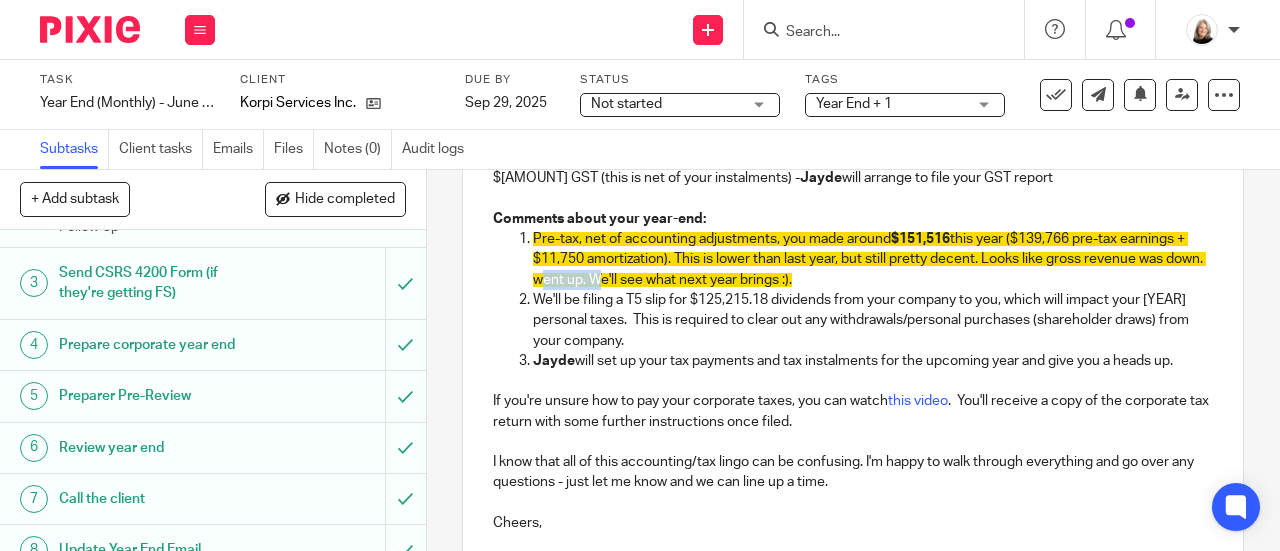 drag, startPoint x: 566, startPoint y: 288, endPoint x: 626, endPoint y: 286, distance: 60.033325 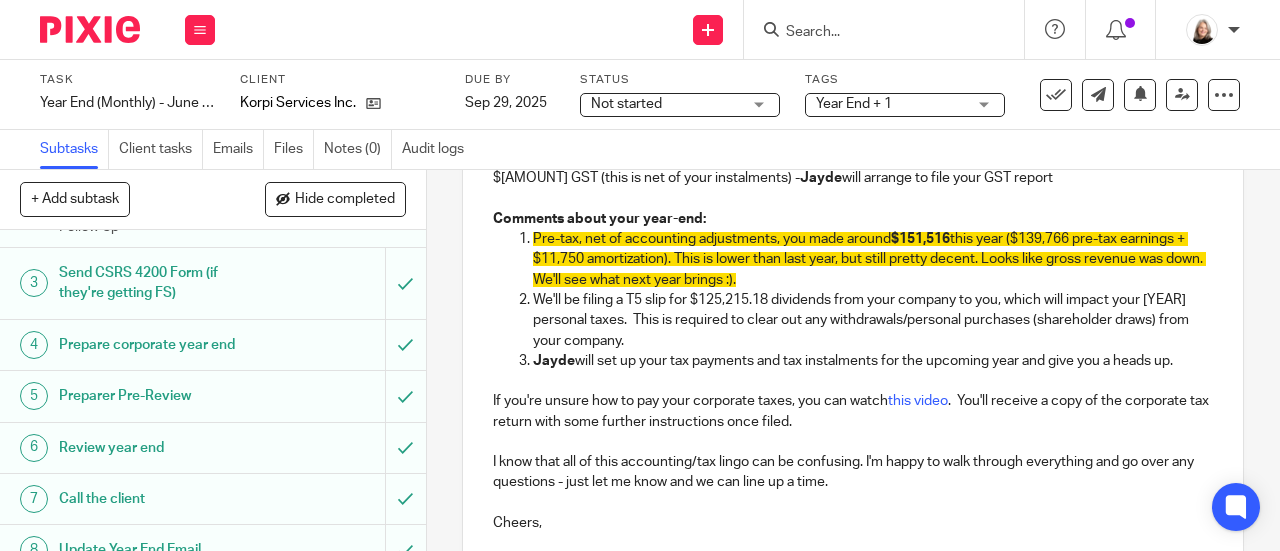 drag, startPoint x: 794, startPoint y: 291, endPoint x: 513, endPoint y: 251, distance: 283.8327 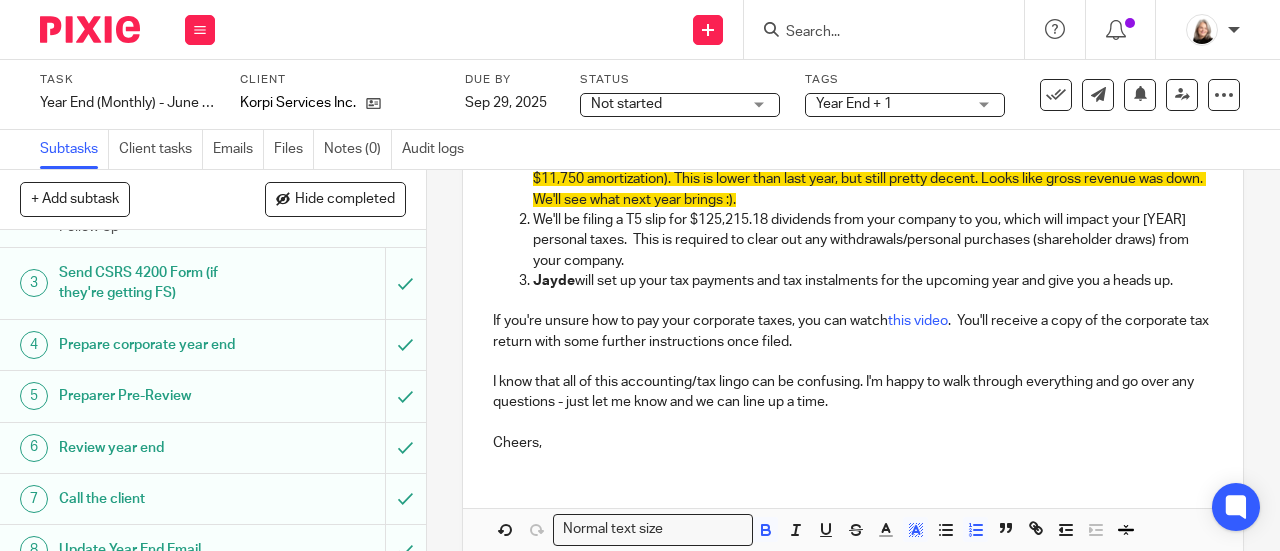 scroll, scrollTop: 672, scrollLeft: 0, axis: vertical 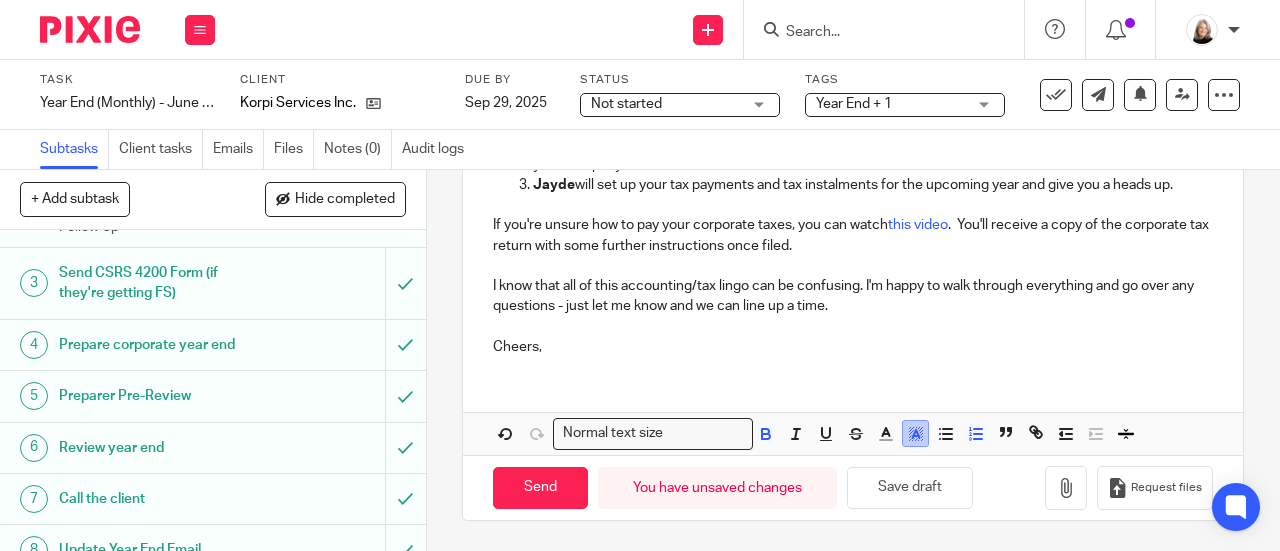 click 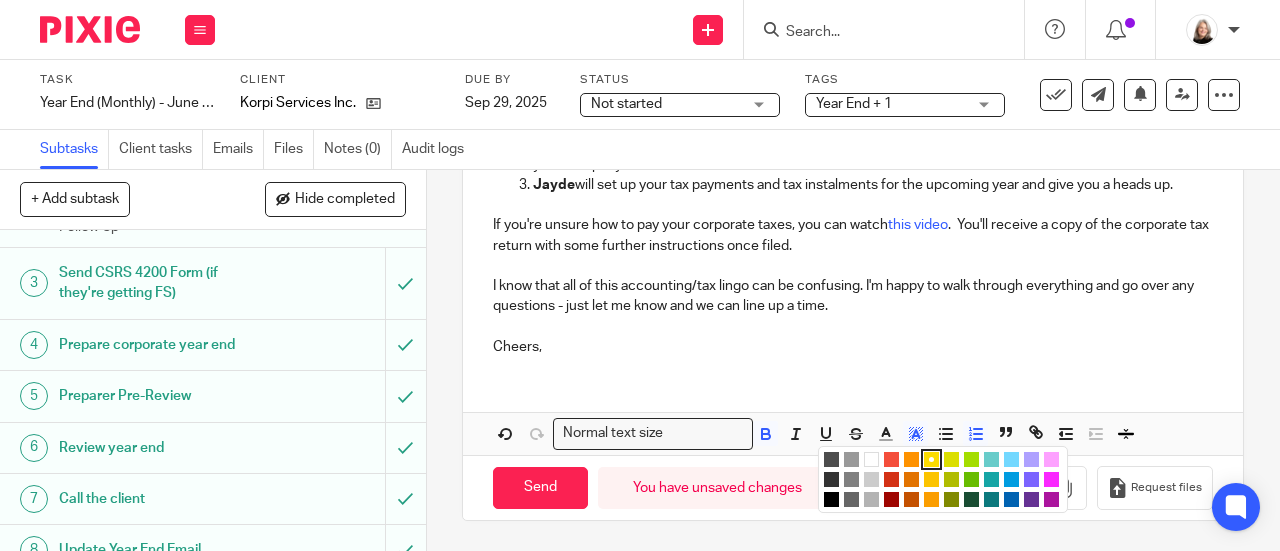 click at bounding box center [871, 459] 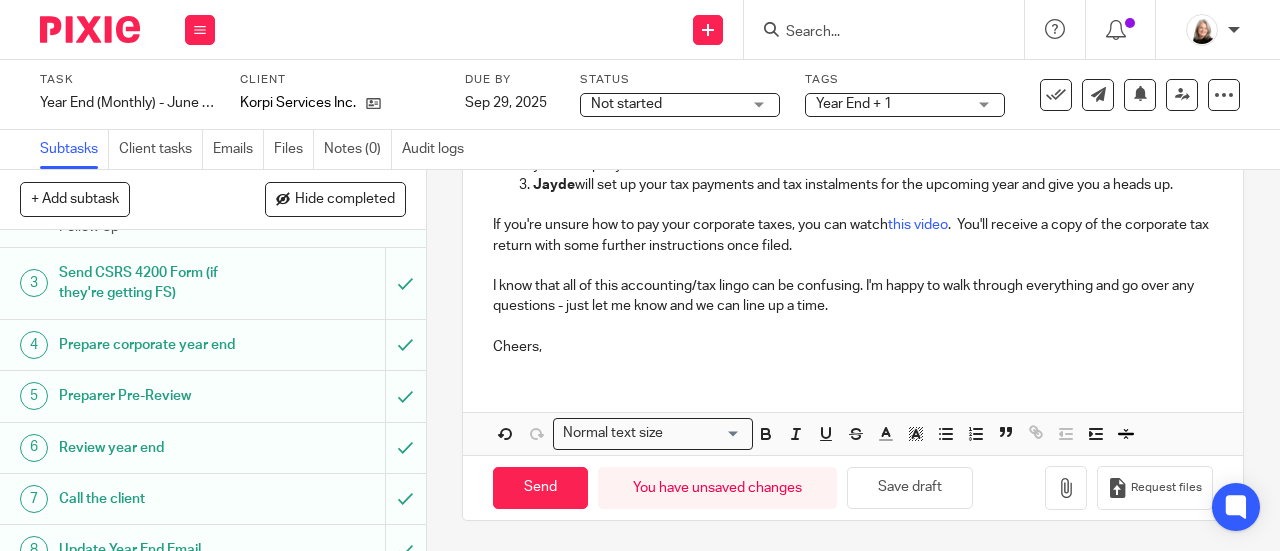 click at bounding box center [853, 327] 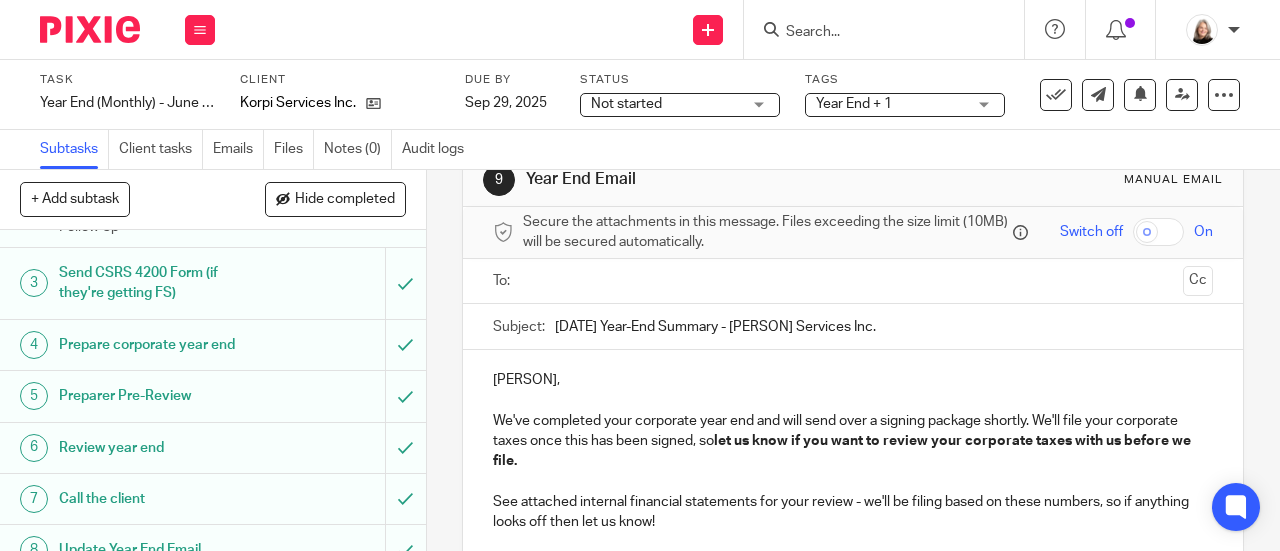 scroll, scrollTop: 0, scrollLeft: 0, axis: both 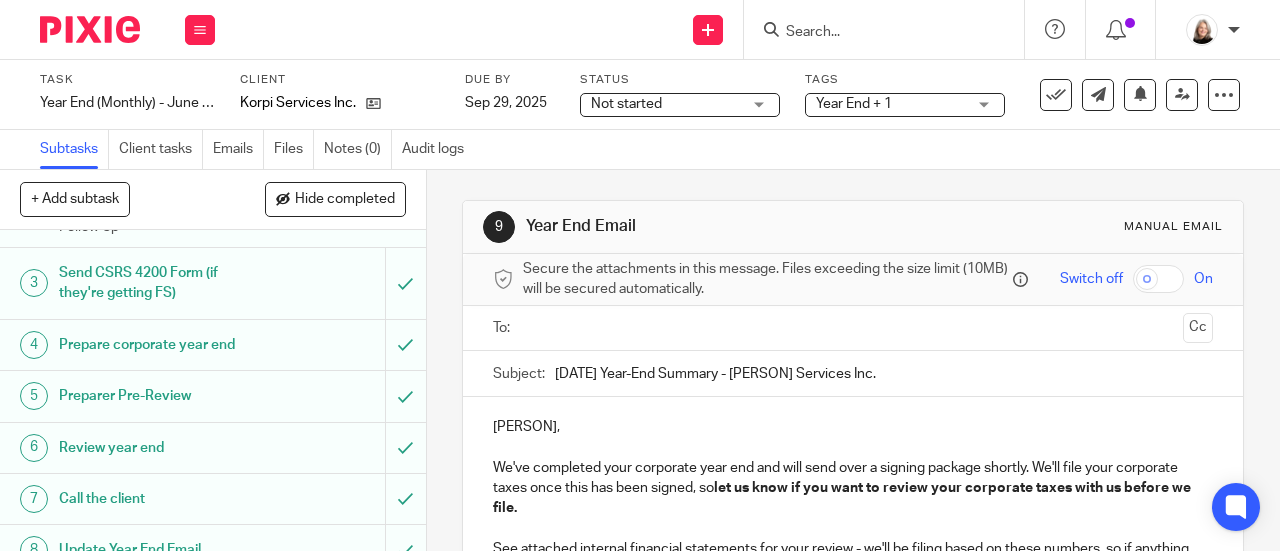 click at bounding box center (852, 328) 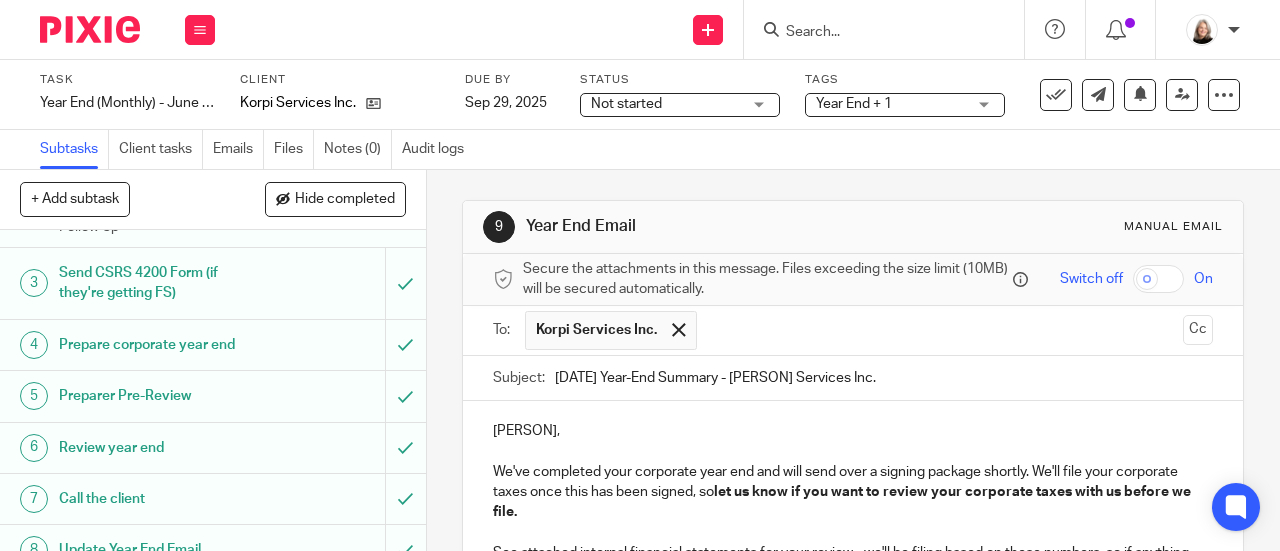 click at bounding box center [941, 330] 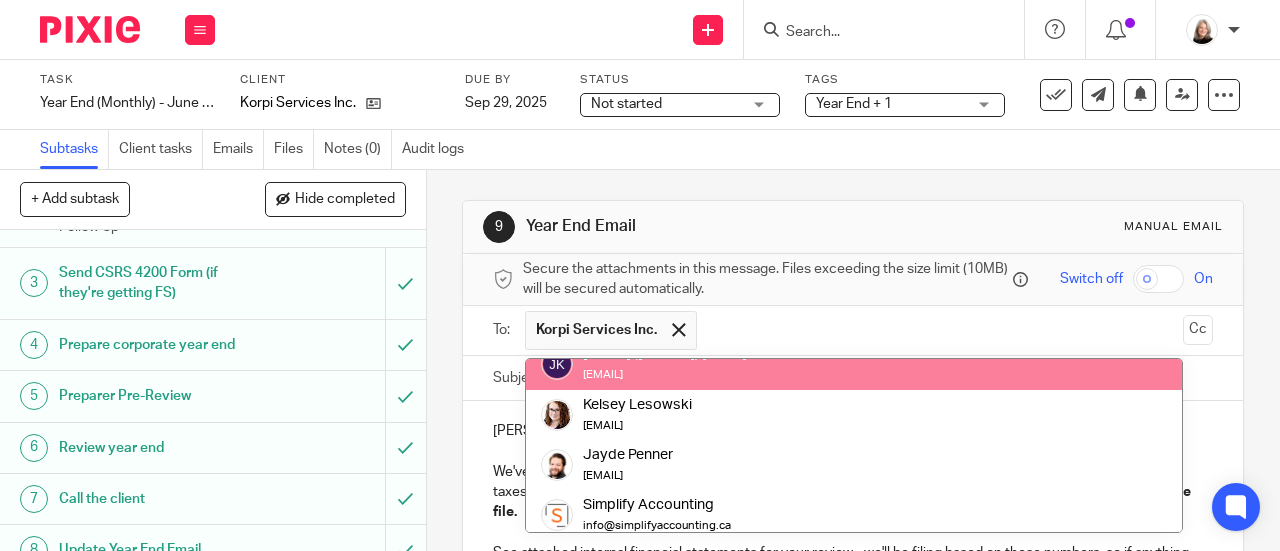 scroll, scrollTop: 100, scrollLeft: 0, axis: vertical 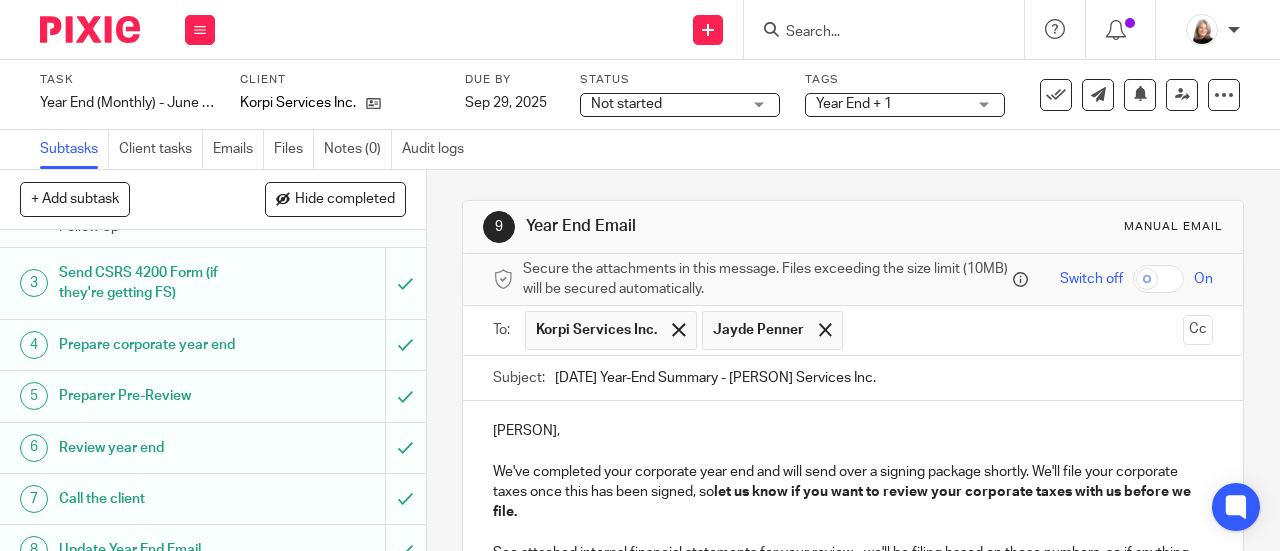 click at bounding box center [1014, 330] 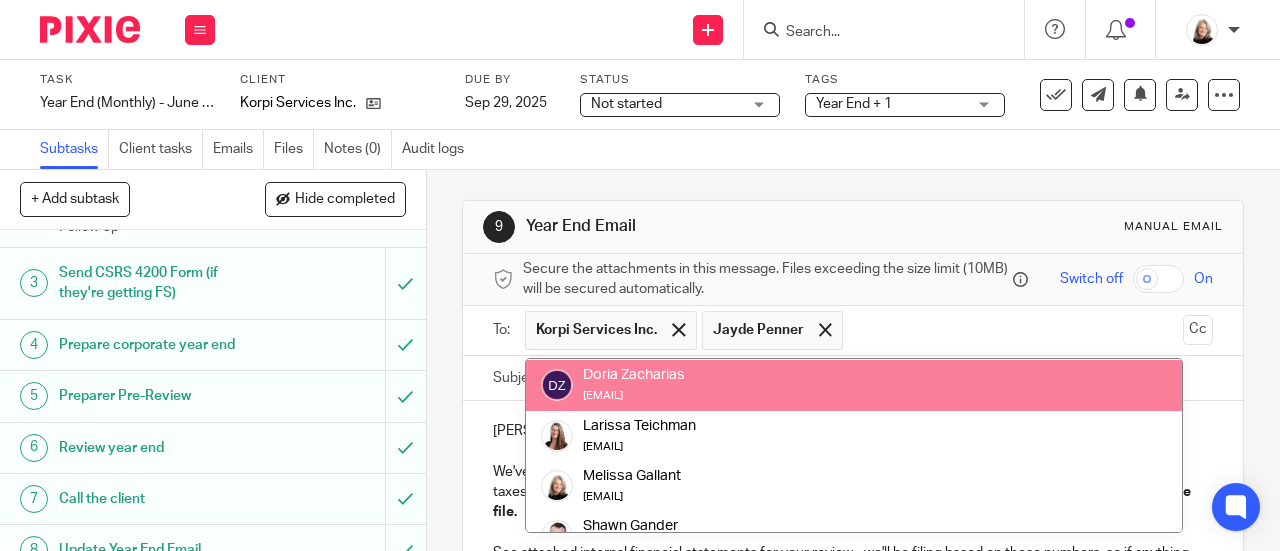 scroll, scrollTop: 379, scrollLeft: 0, axis: vertical 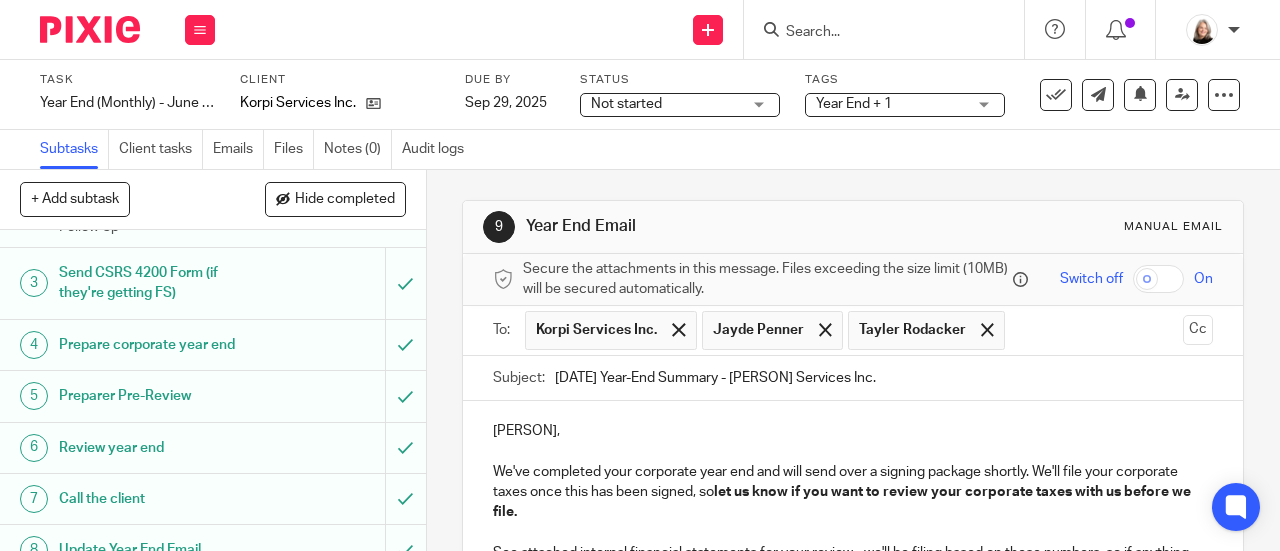 click at bounding box center (1095, 330) 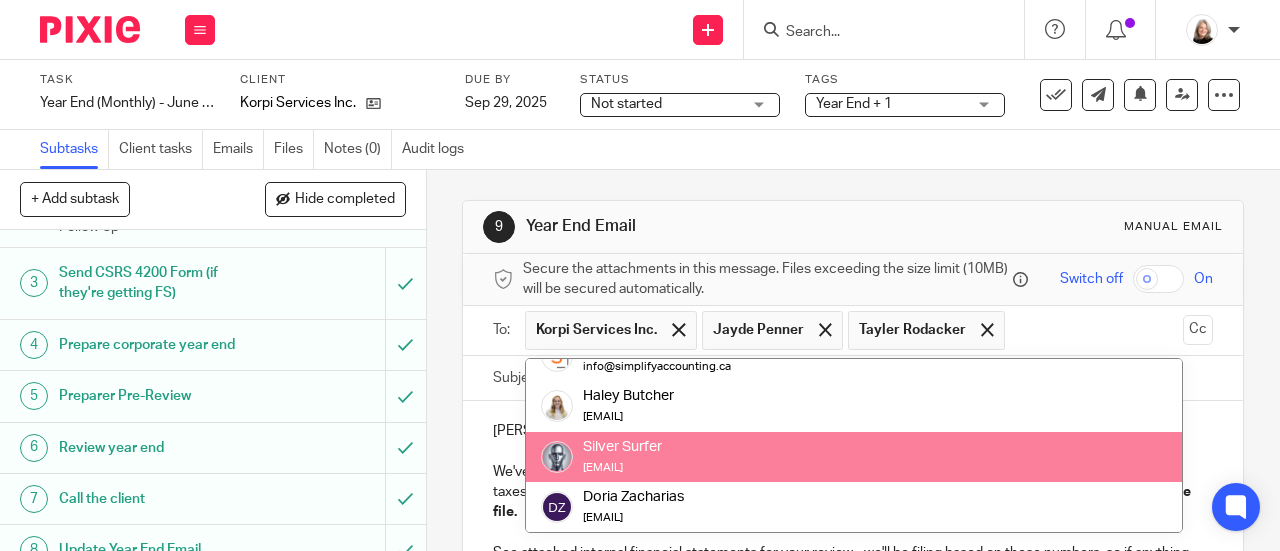 scroll, scrollTop: 150, scrollLeft: 0, axis: vertical 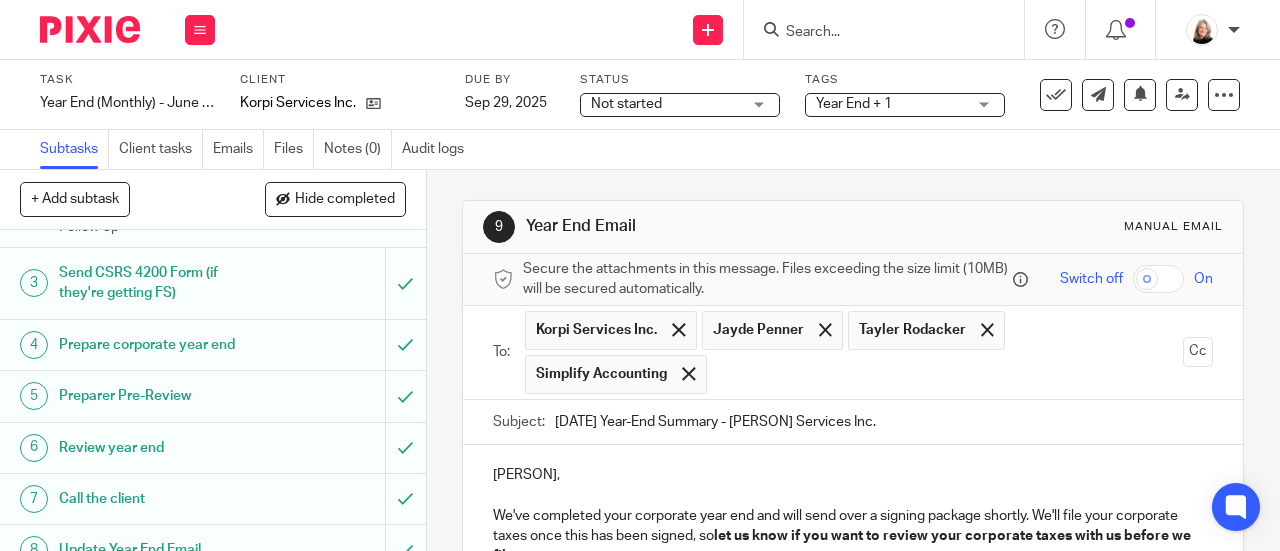 click at bounding box center [946, 374] 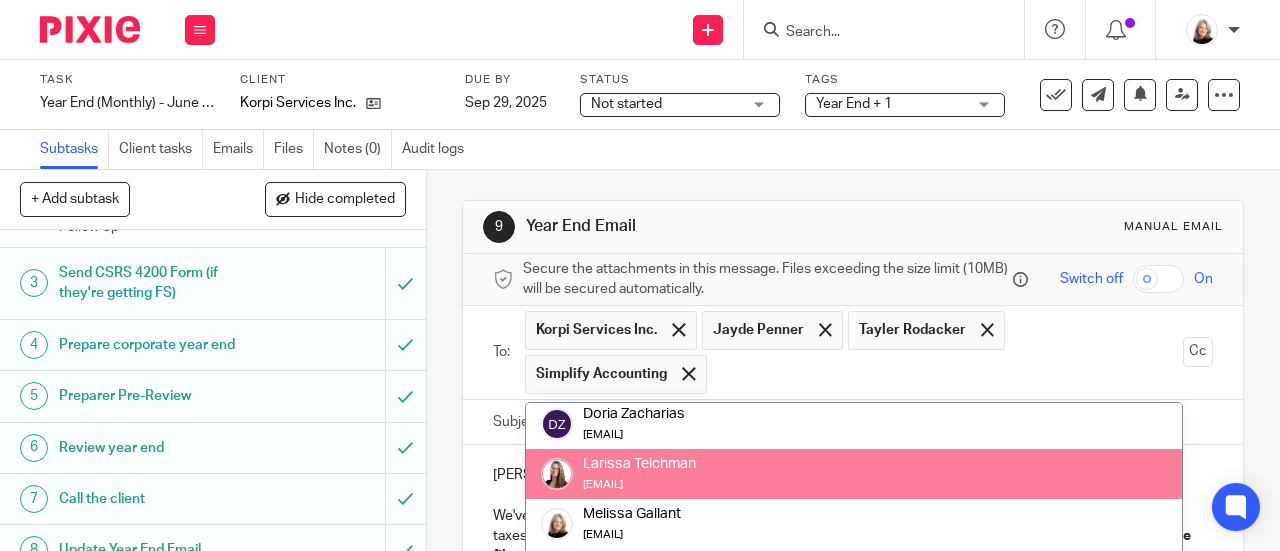 scroll, scrollTop: 278, scrollLeft: 0, axis: vertical 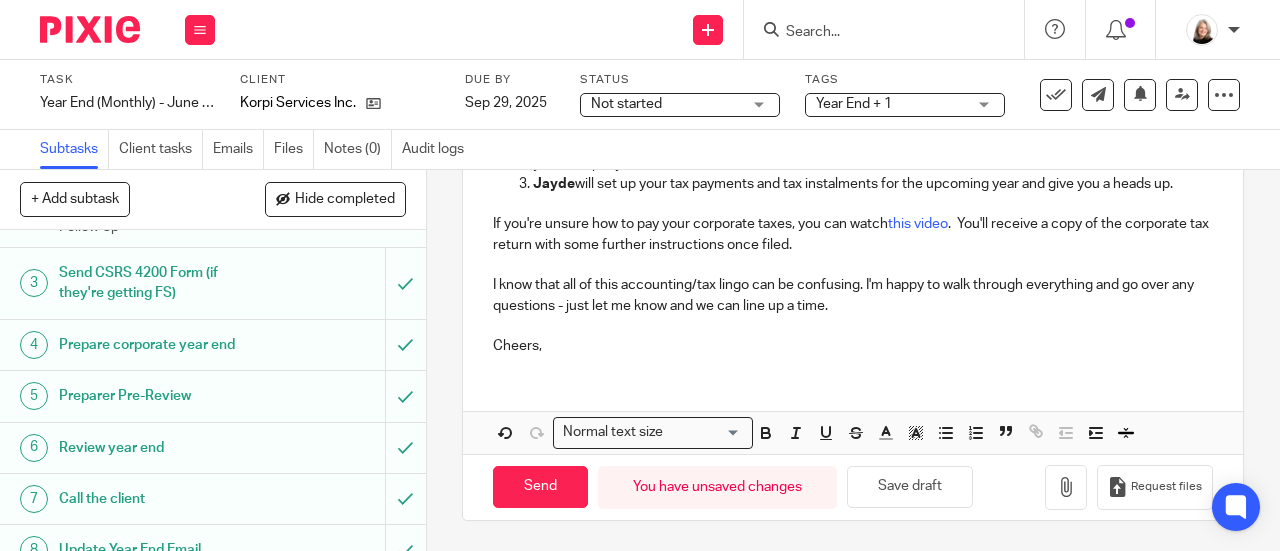 click on "Not started" at bounding box center [666, 104] 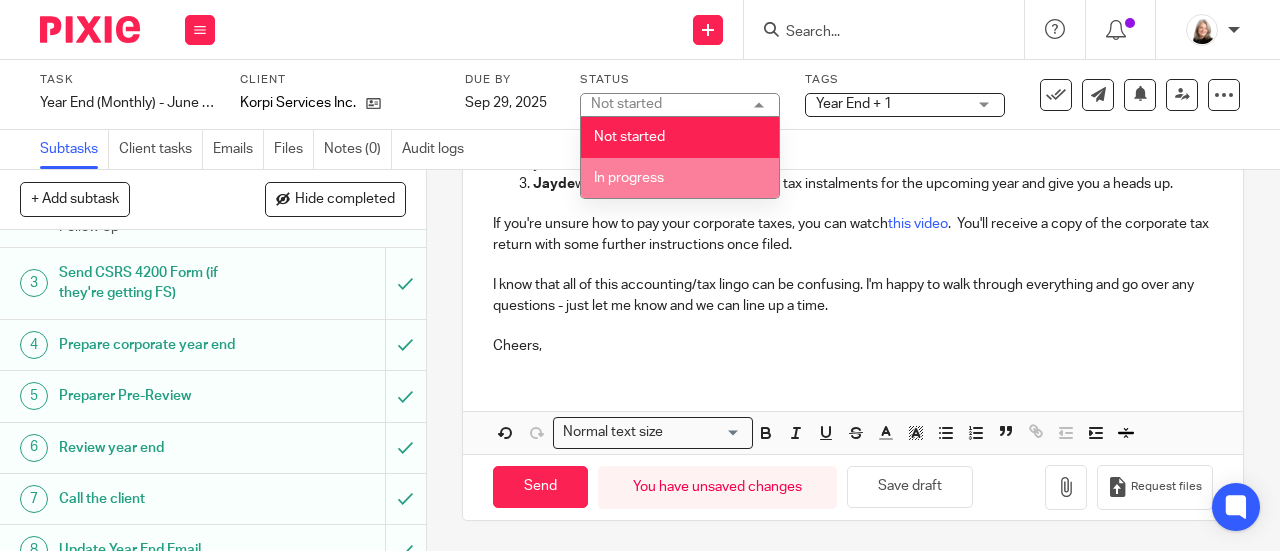 click on "In progress" at bounding box center (680, 178) 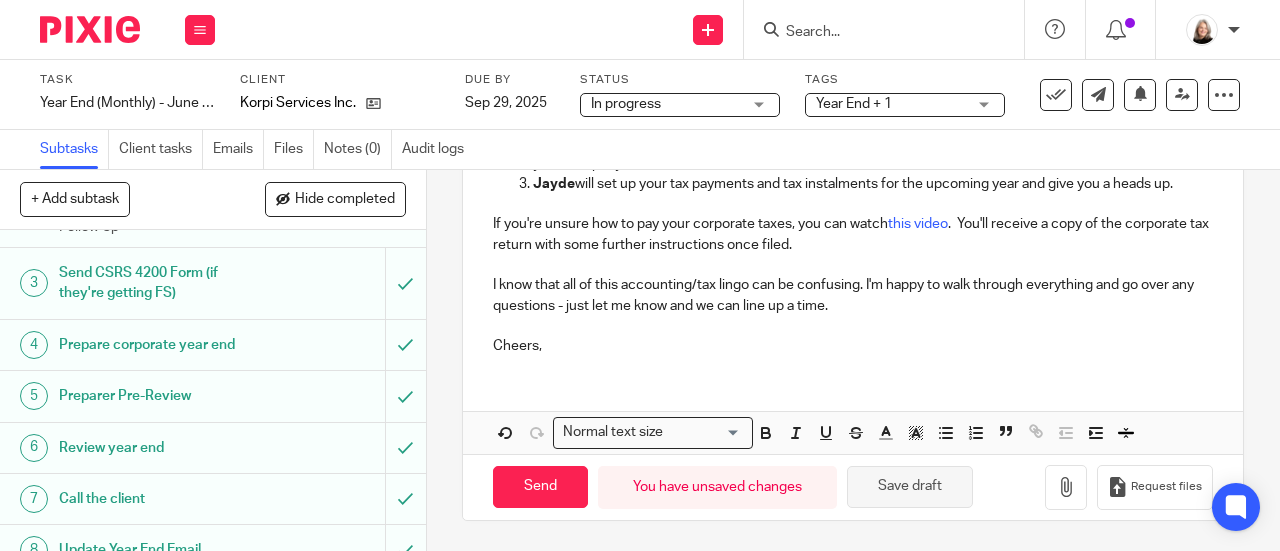 click on "Save draft" at bounding box center (910, 487) 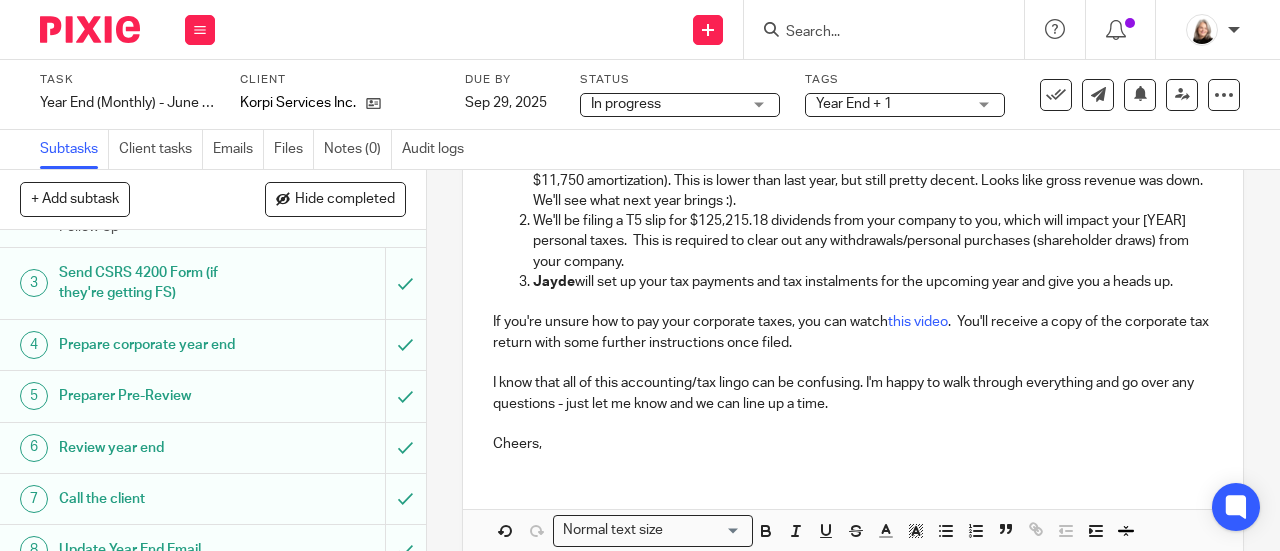 scroll, scrollTop: 419, scrollLeft: 0, axis: vertical 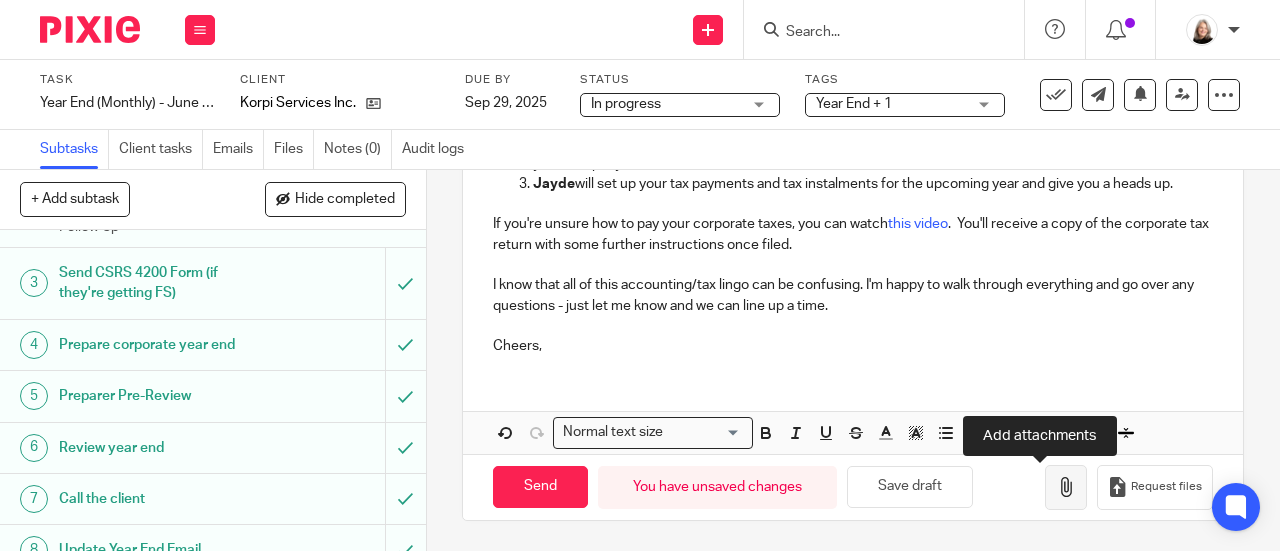 click at bounding box center [1066, 487] 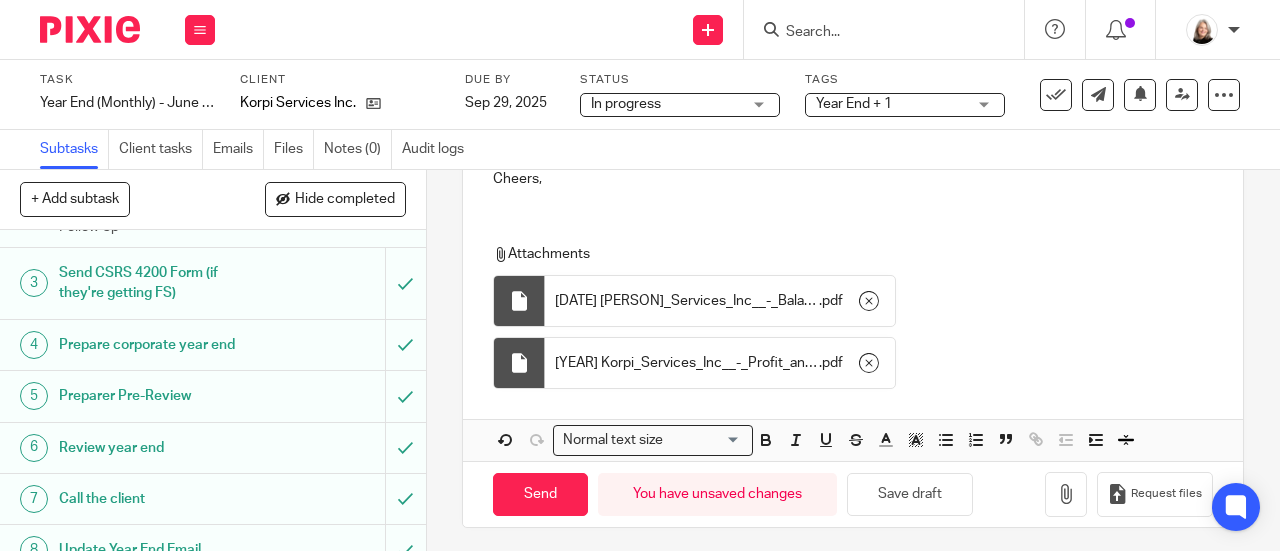 scroll, scrollTop: 894, scrollLeft: 0, axis: vertical 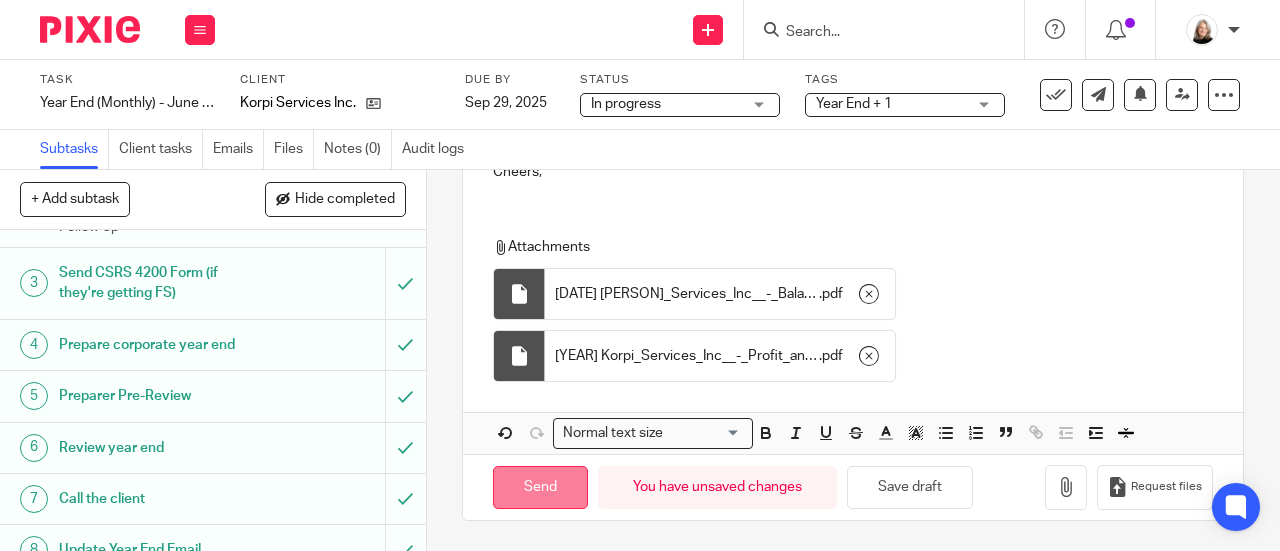 click on "Send" at bounding box center (540, 487) 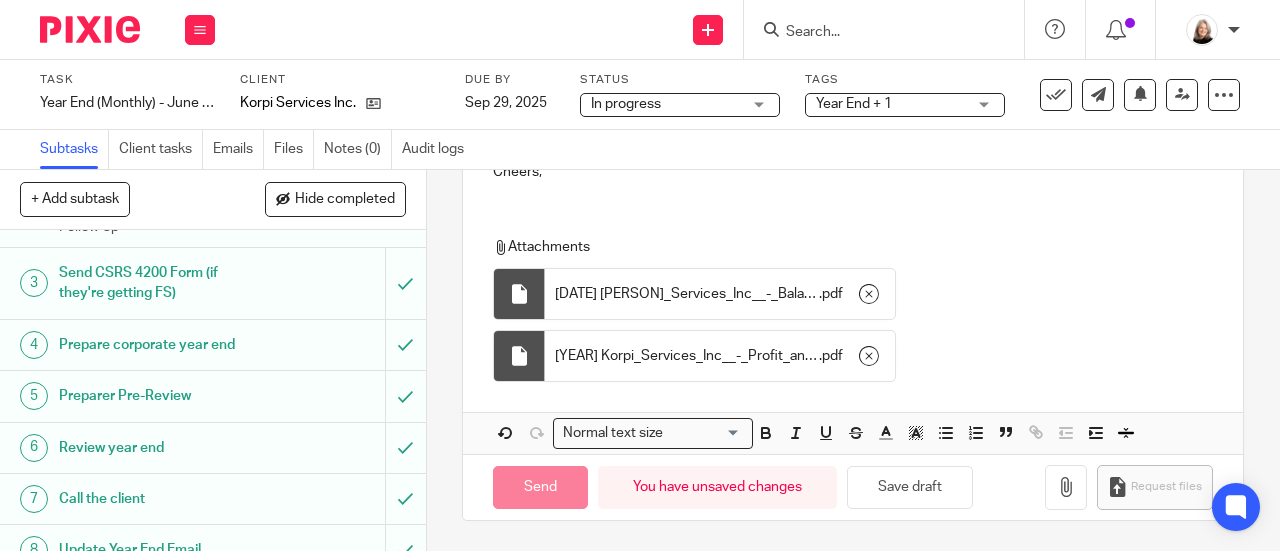 type on "Sent" 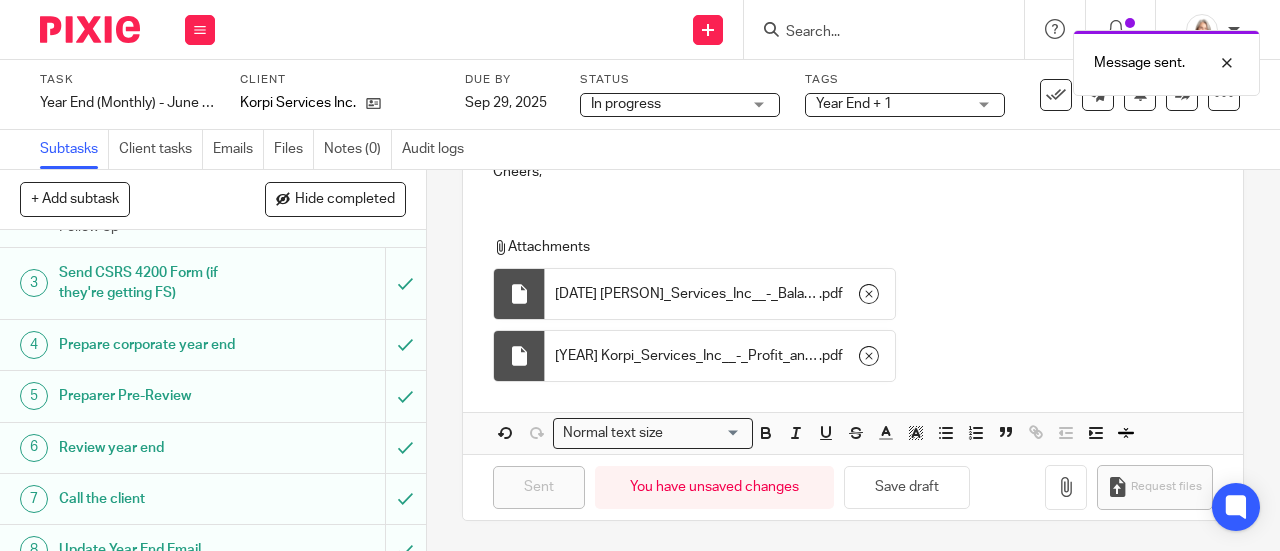 click on "Year End + 1" at bounding box center (891, 104) 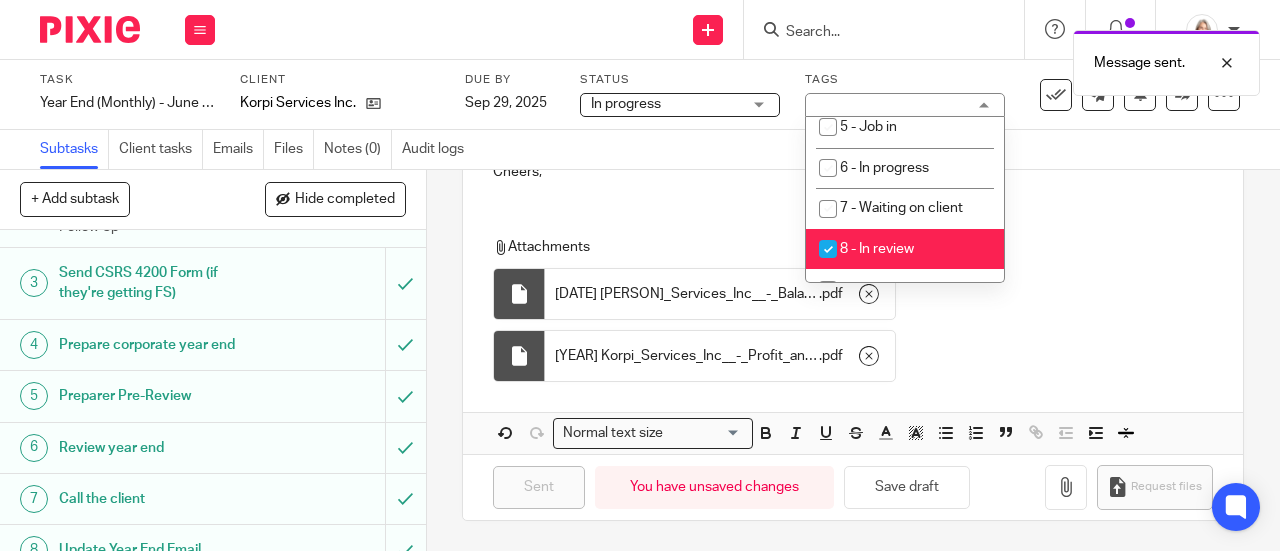scroll, scrollTop: 800, scrollLeft: 0, axis: vertical 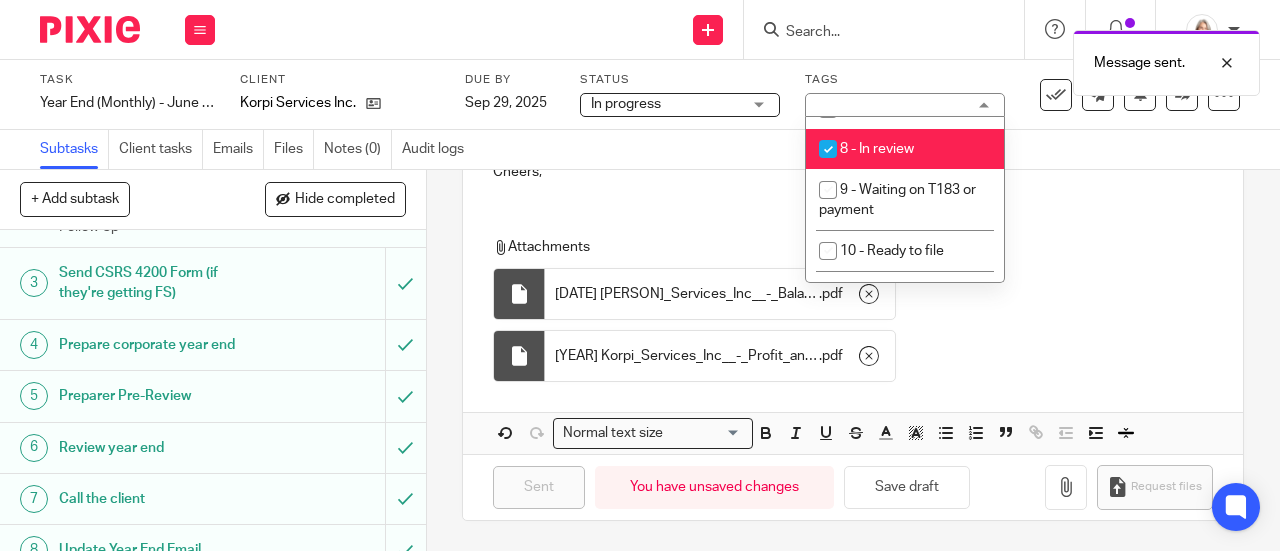 click on "6 - In progress" at bounding box center (905, 68) 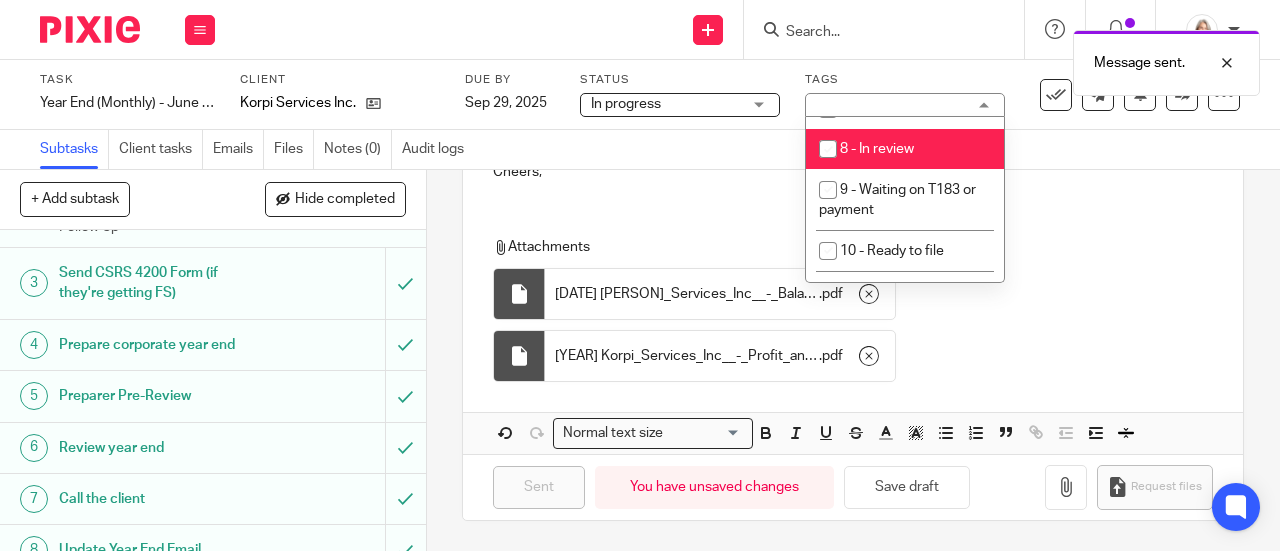 checkbox on "false" 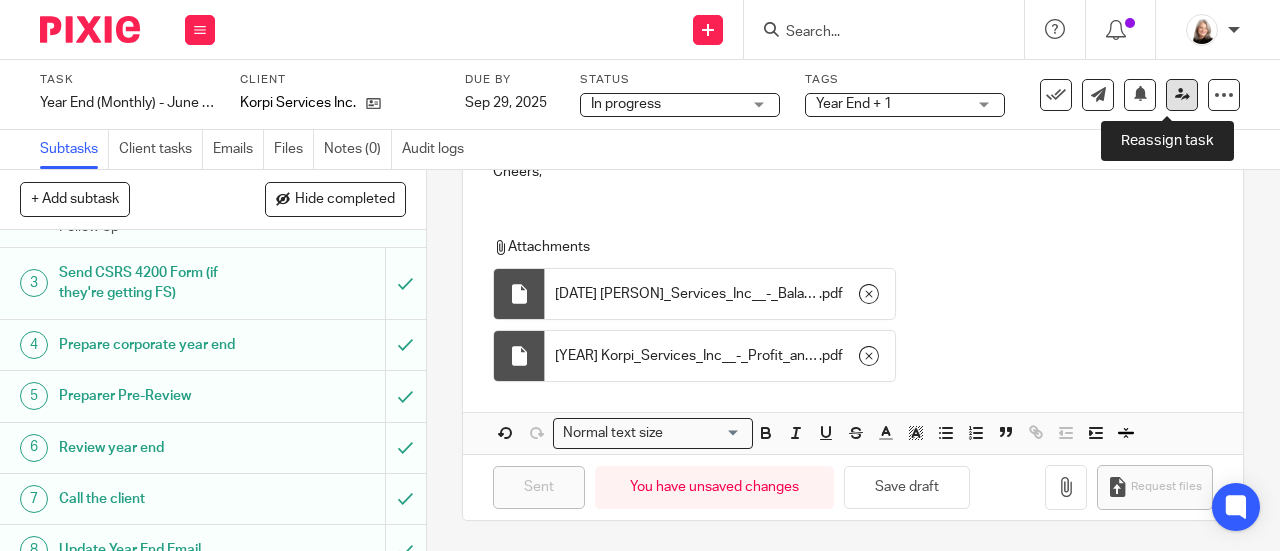 click at bounding box center [1182, 95] 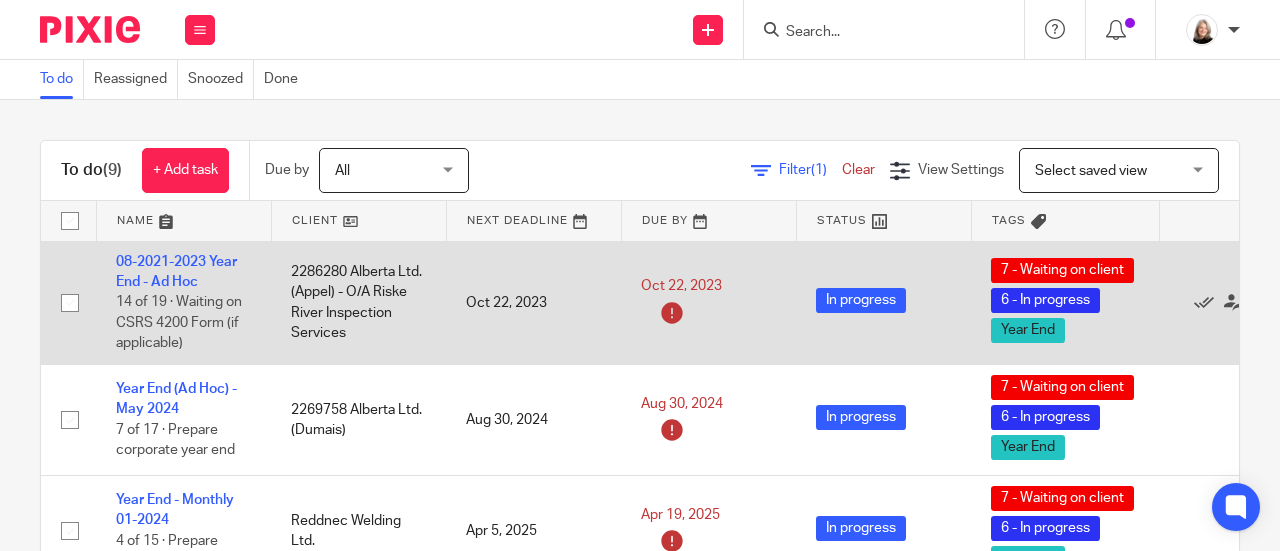 scroll, scrollTop: 0, scrollLeft: 0, axis: both 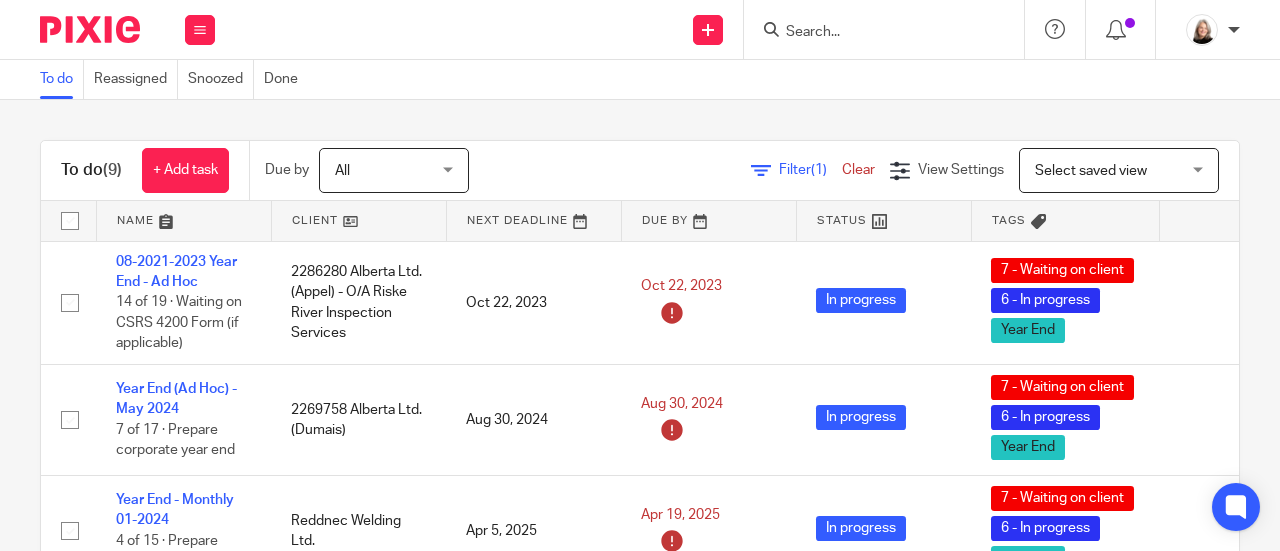 click at bounding box center [874, 33] 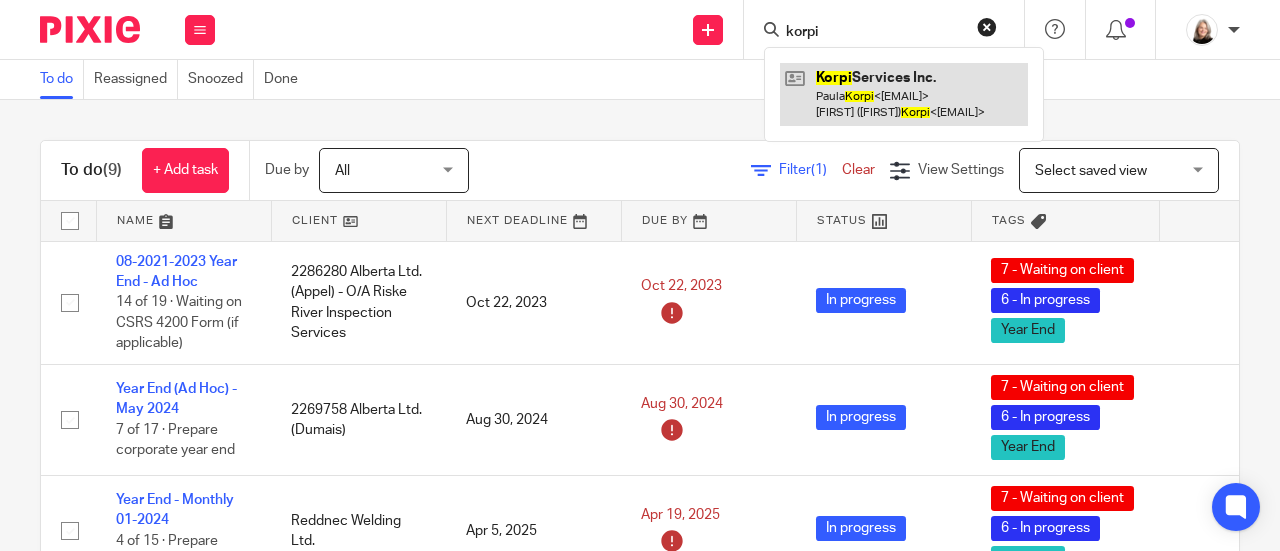 type on "korpi" 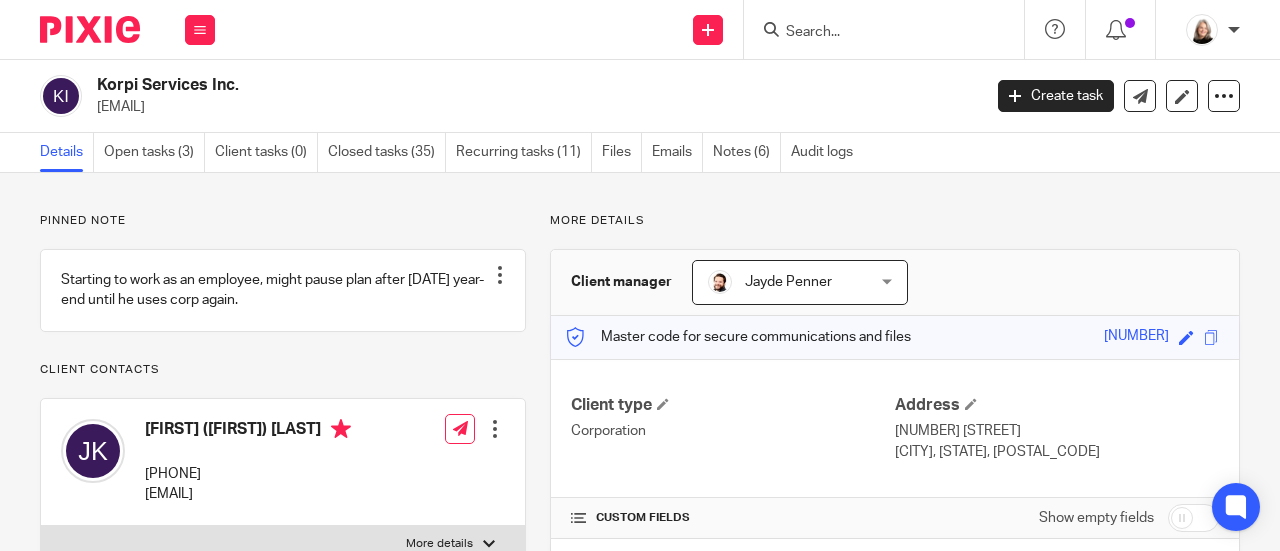 scroll, scrollTop: 0, scrollLeft: 0, axis: both 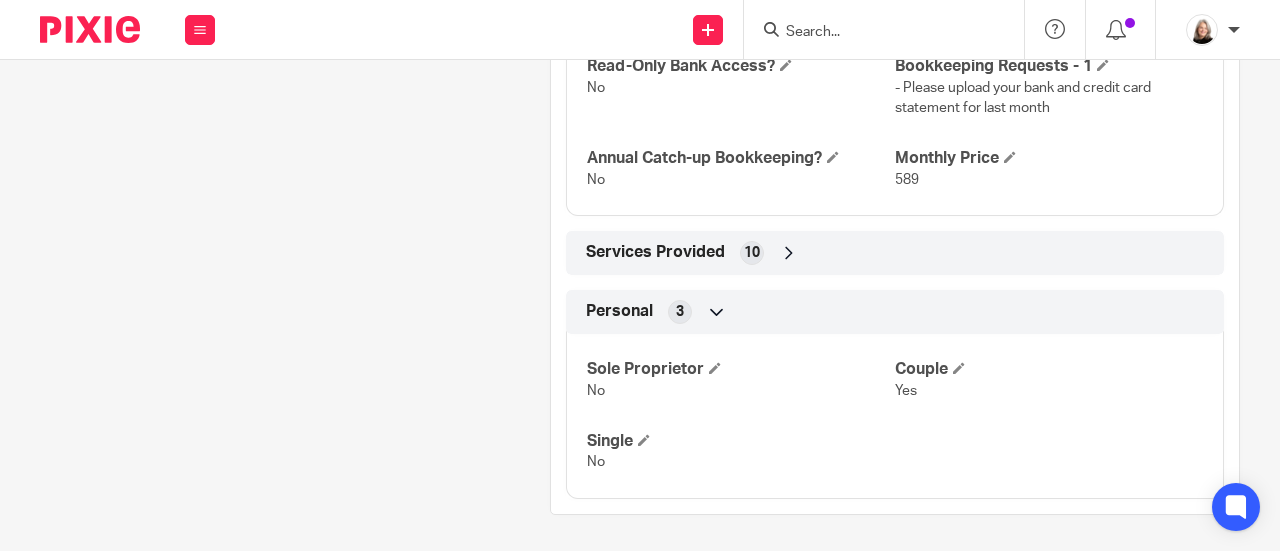click on "Services Provided" at bounding box center [655, 252] 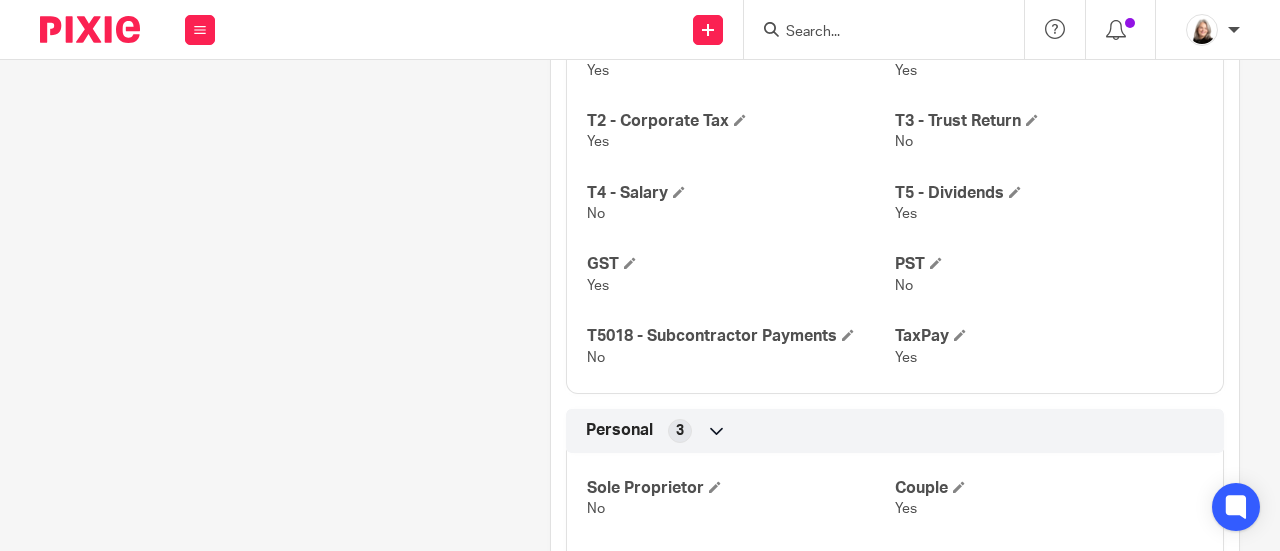 scroll, scrollTop: 1488, scrollLeft: 0, axis: vertical 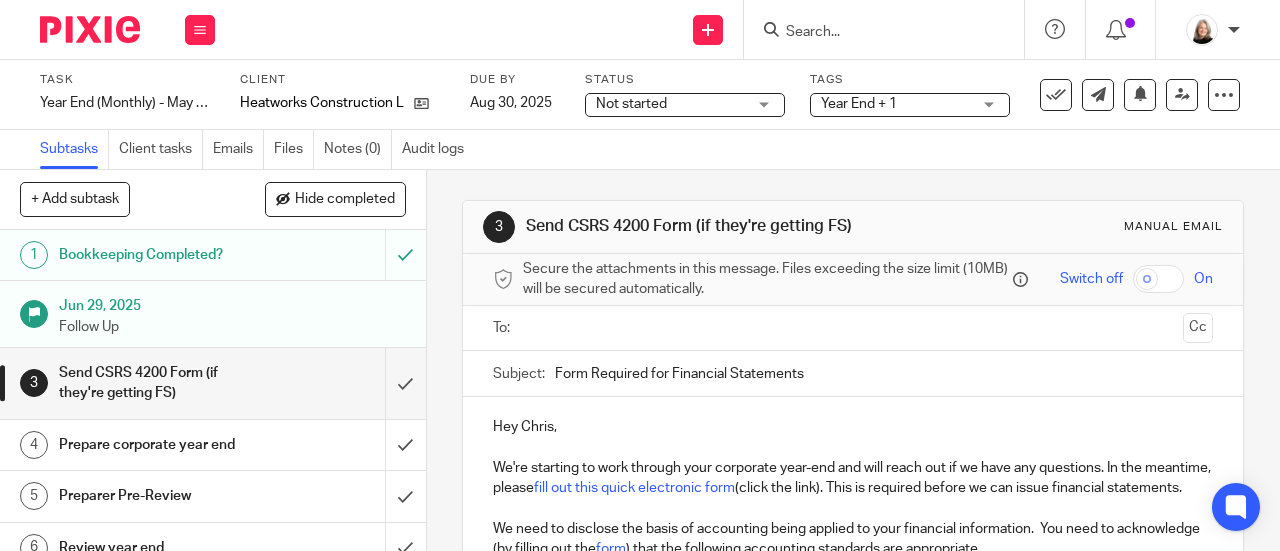 click at bounding box center [874, 33] 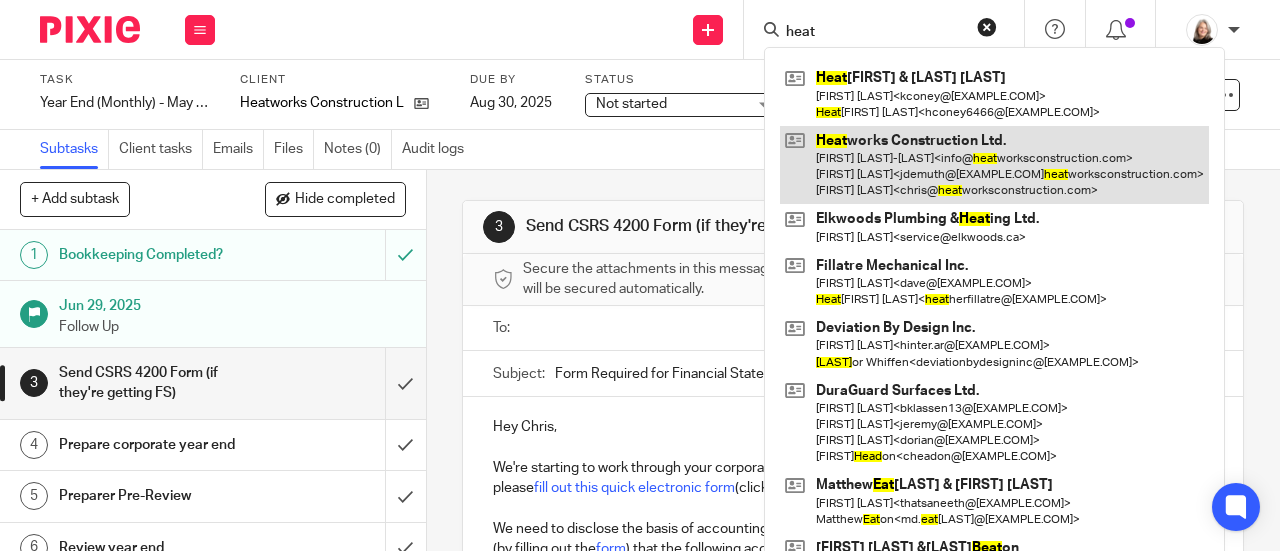 type on "heat" 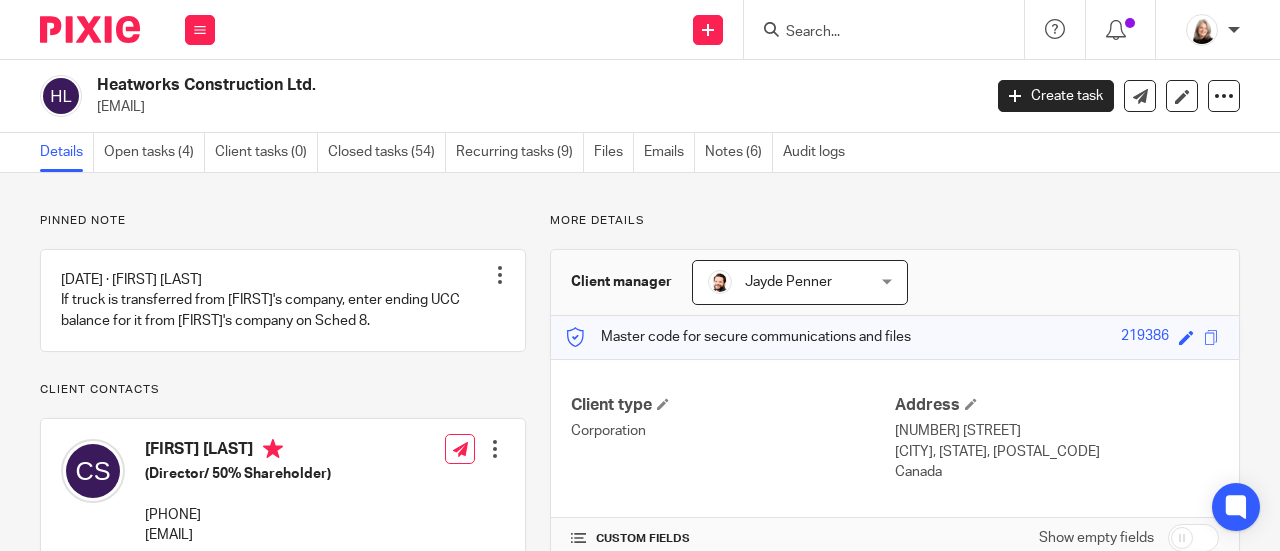 scroll, scrollTop: 0, scrollLeft: 0, axis: both 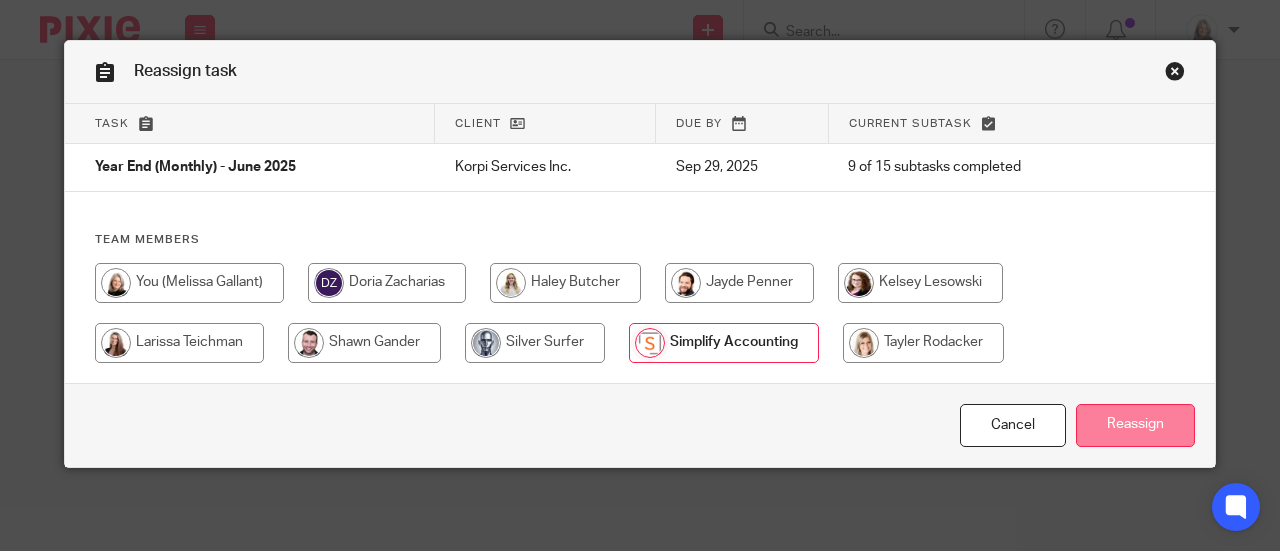 click on "Reassign" at bounding box center (1135, 425) 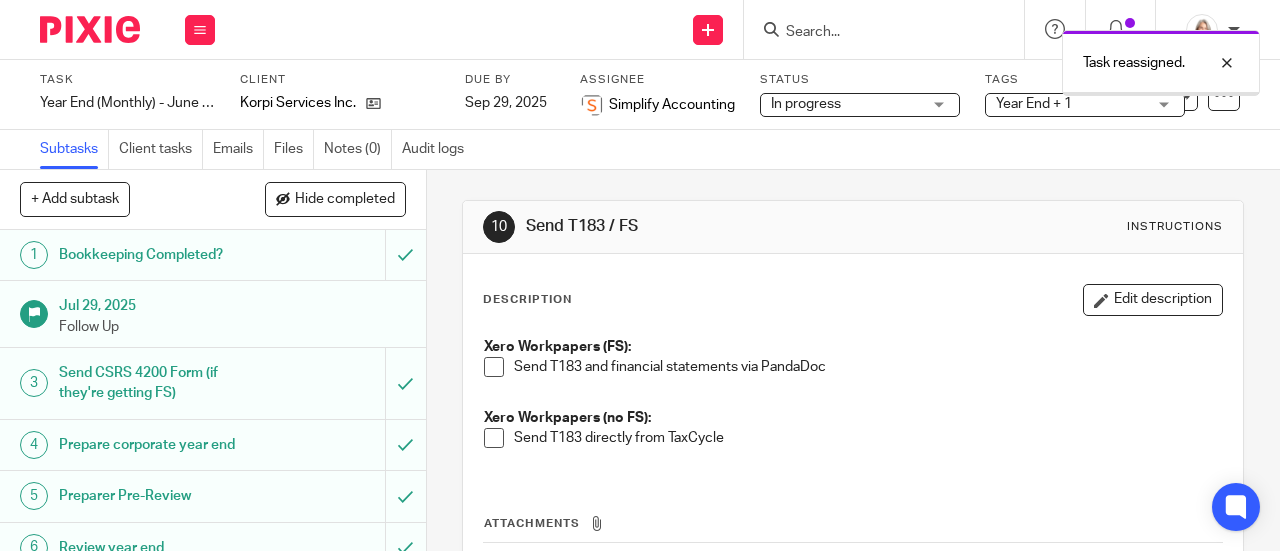 scroll, scrollTop: 0, scrollLeft: 0, axis: both 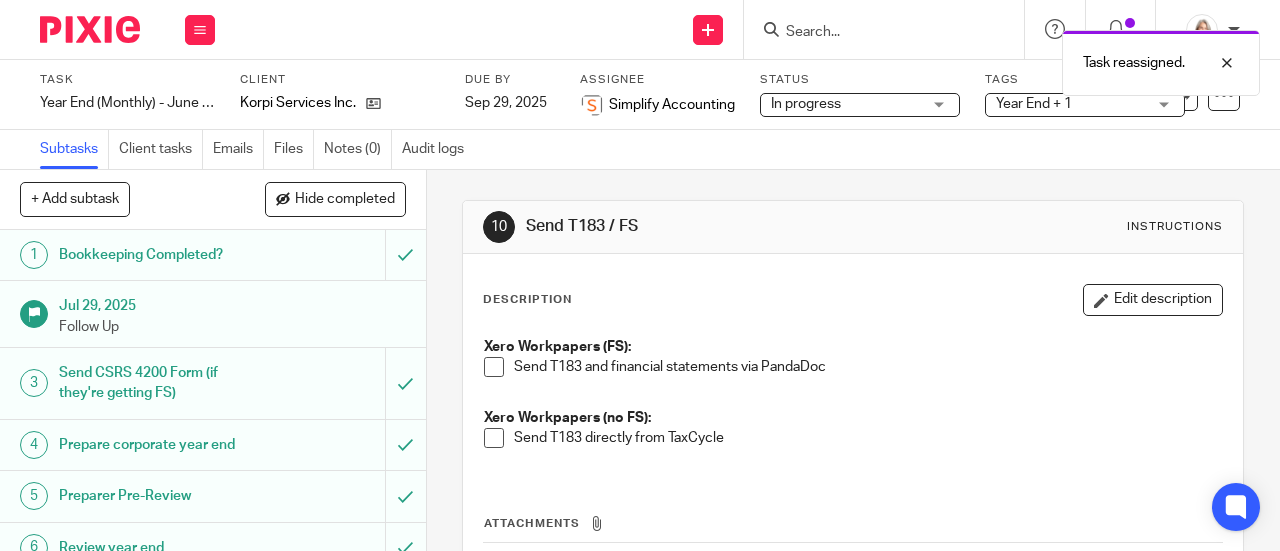 click at bounding box center [90, 29] 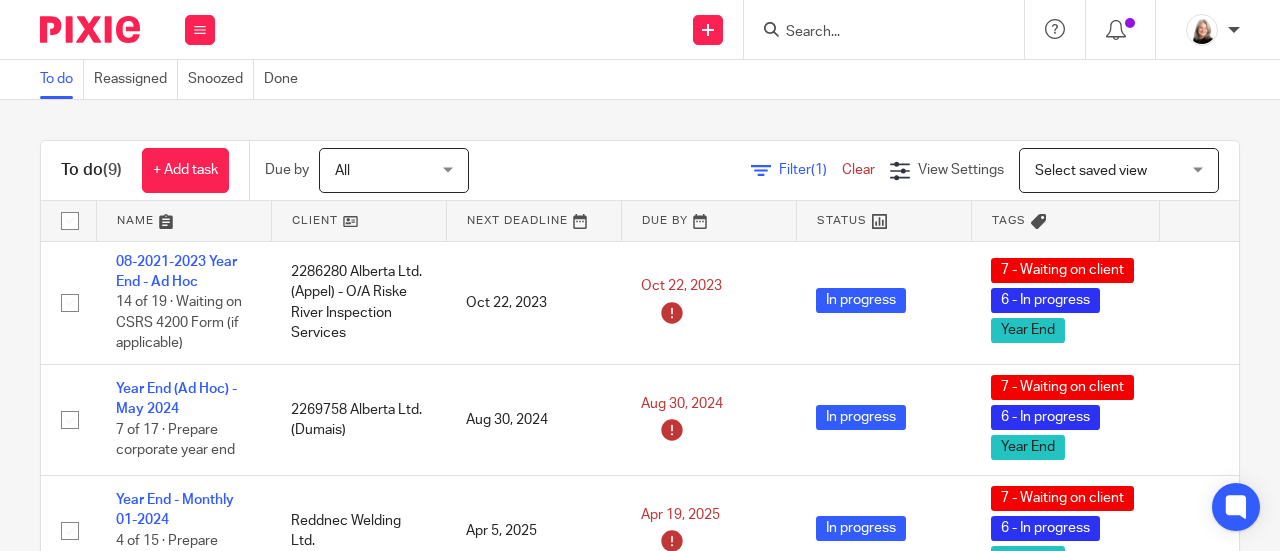 scroll, scrollTop: 0, scrollLeft: 0, axis: both 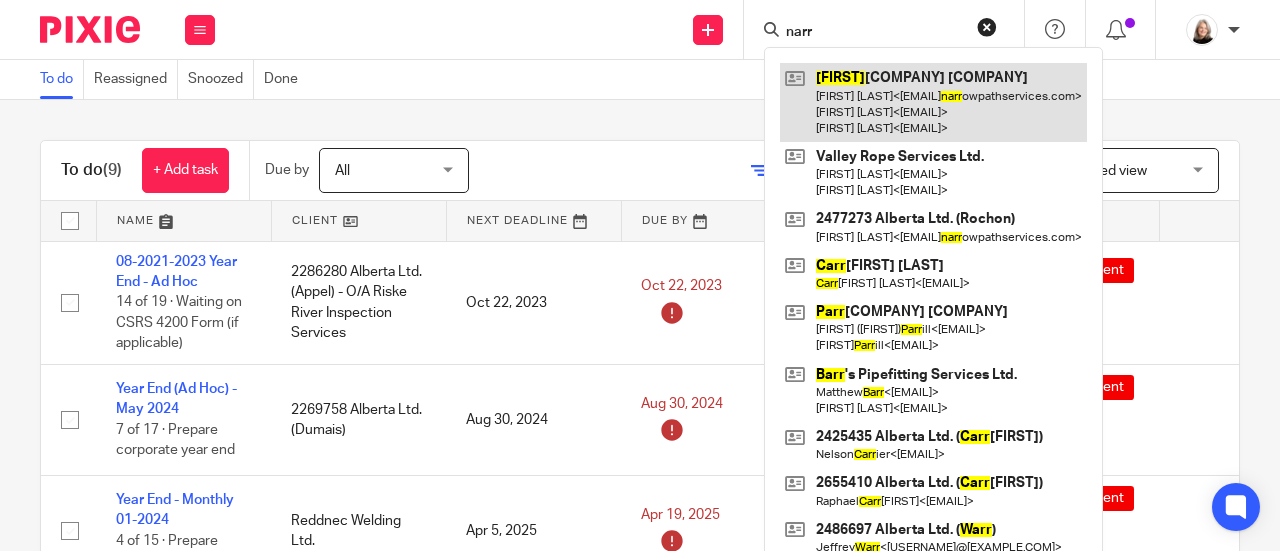 type on "narr" 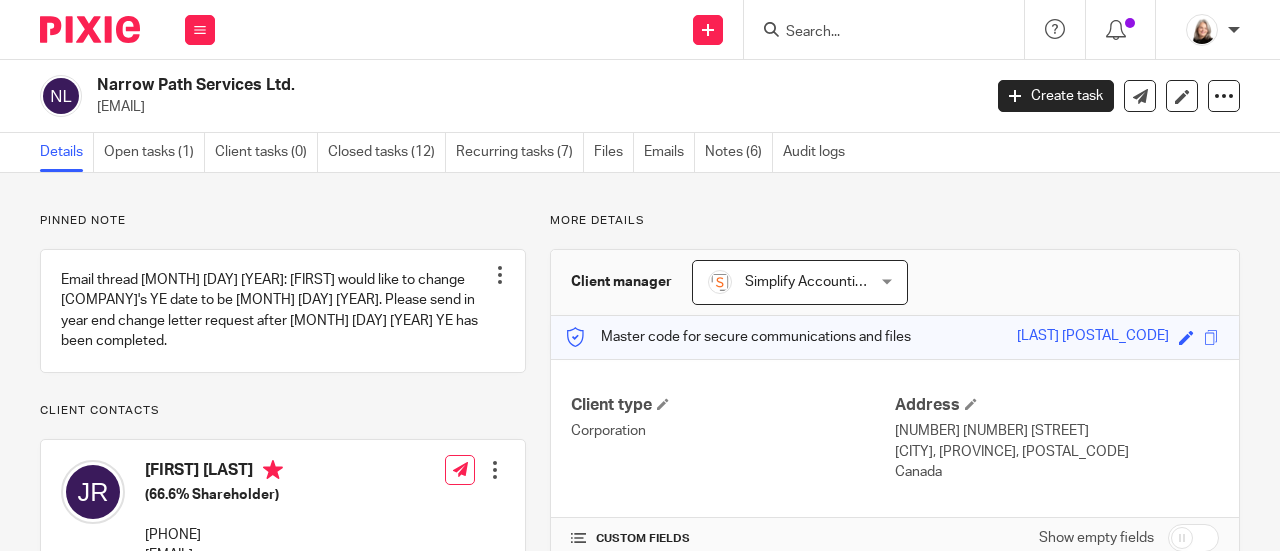 scroll, scrollTop: 0, scrollLeft: 0, axis: both 